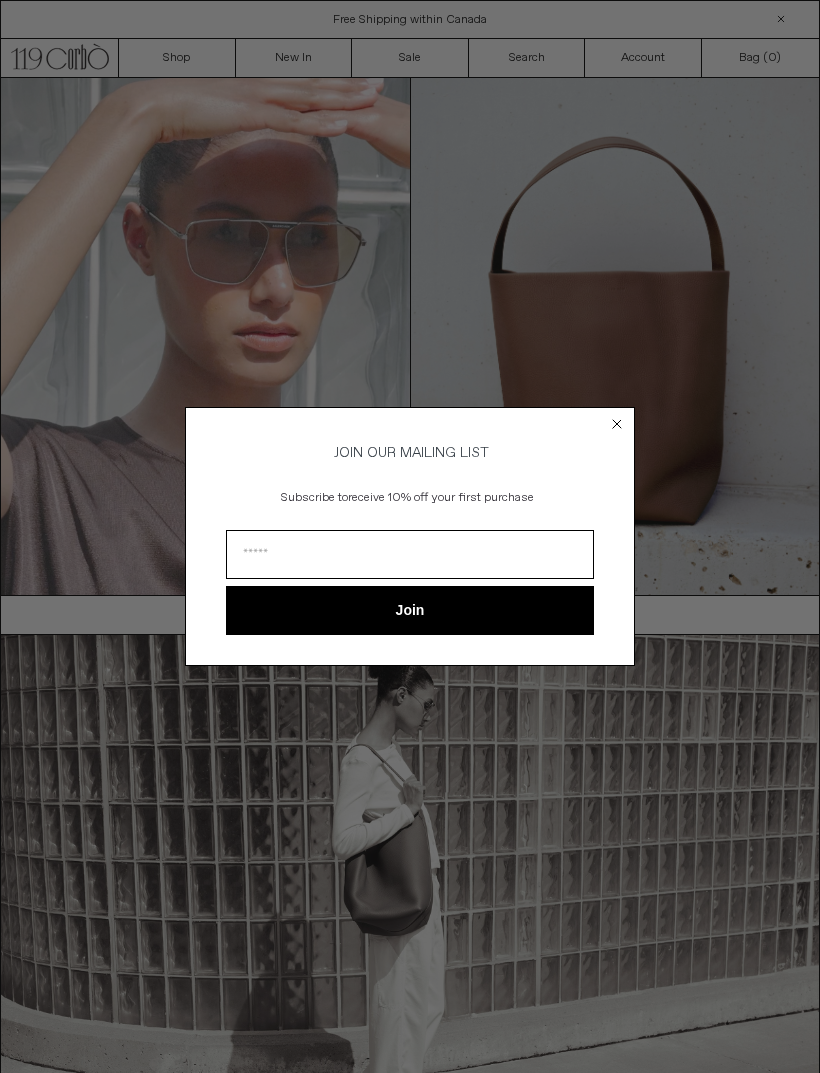 scroll, scrollTop: 0, scrollLeft: 0, axis: both 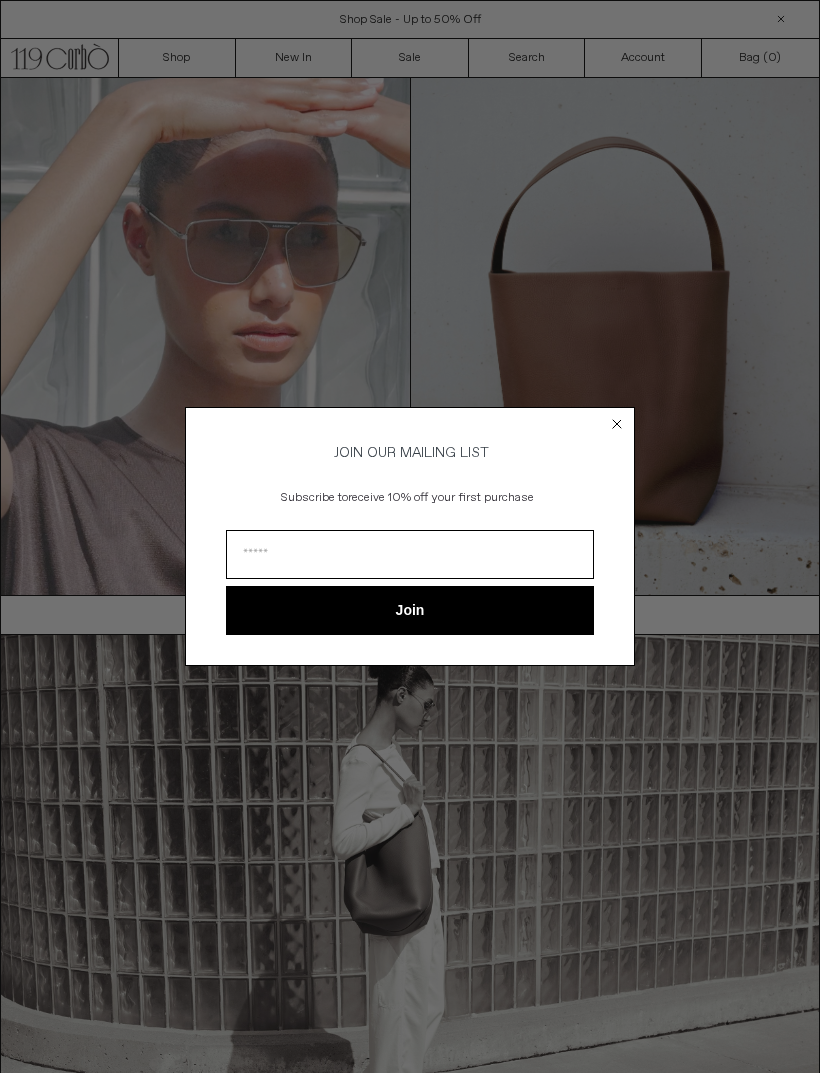 click 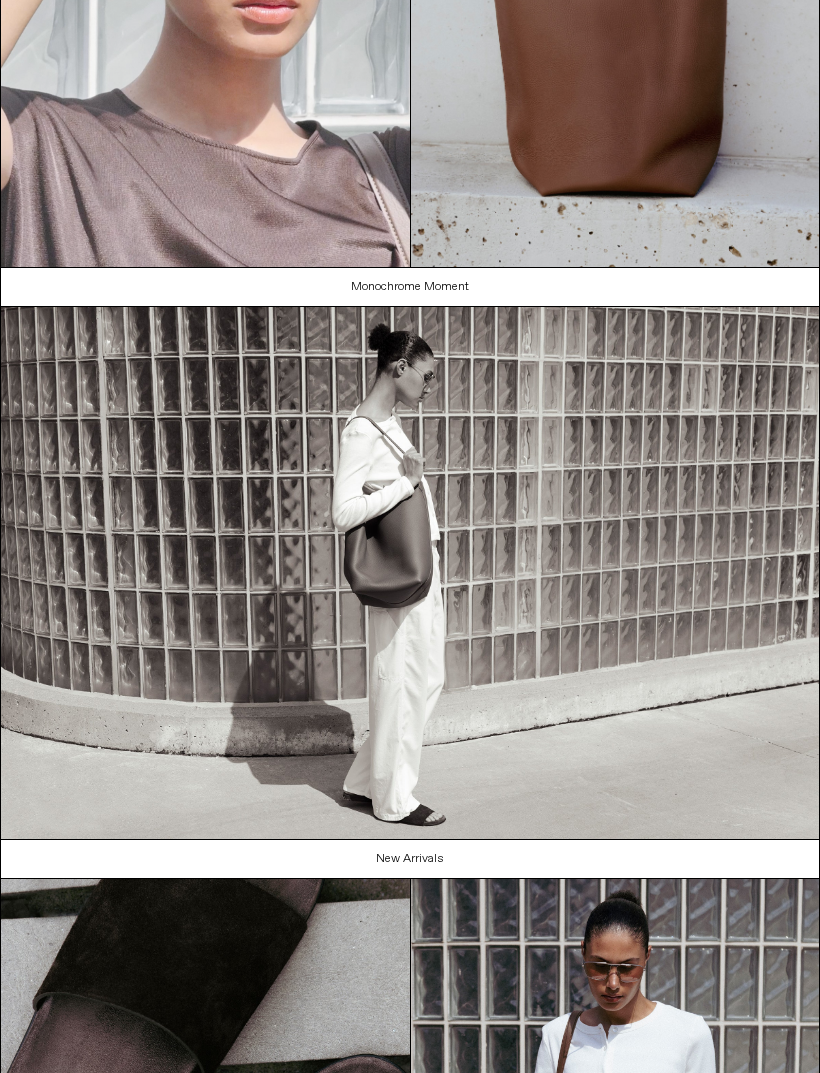 scroll, scrollTop: 328, scrollLeft: 0, axis: vertical 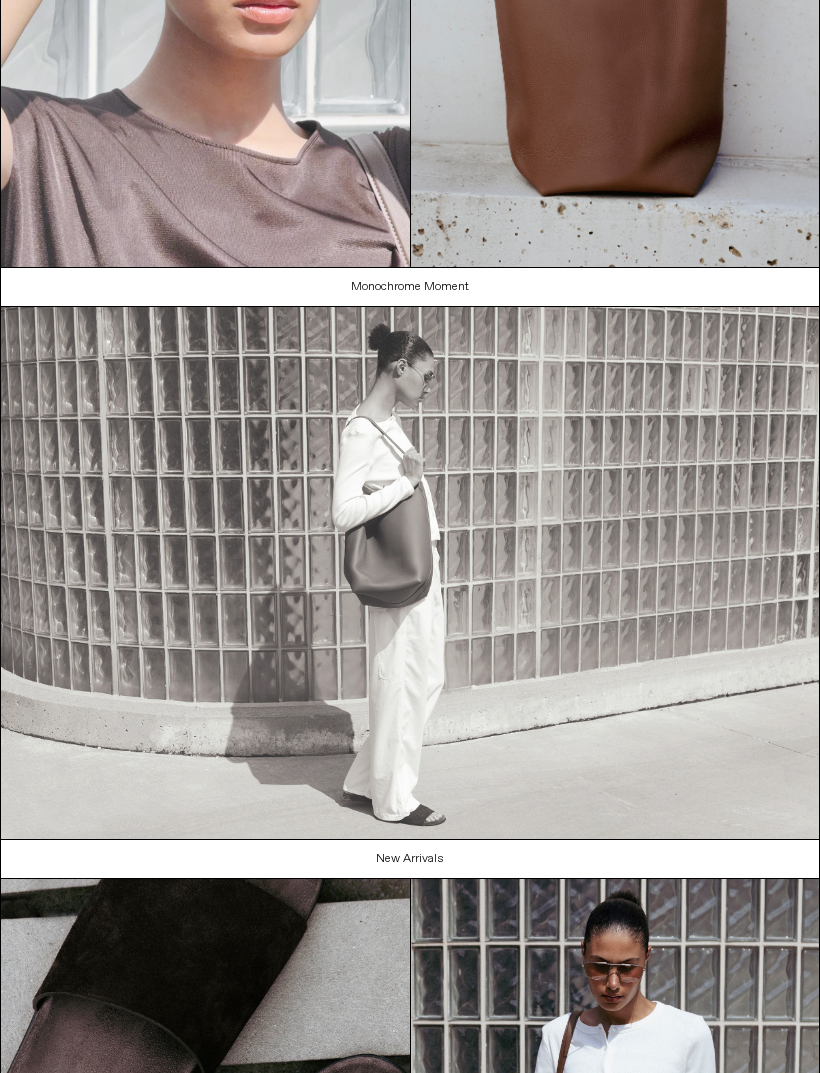 click at bounding box center (410, 573) 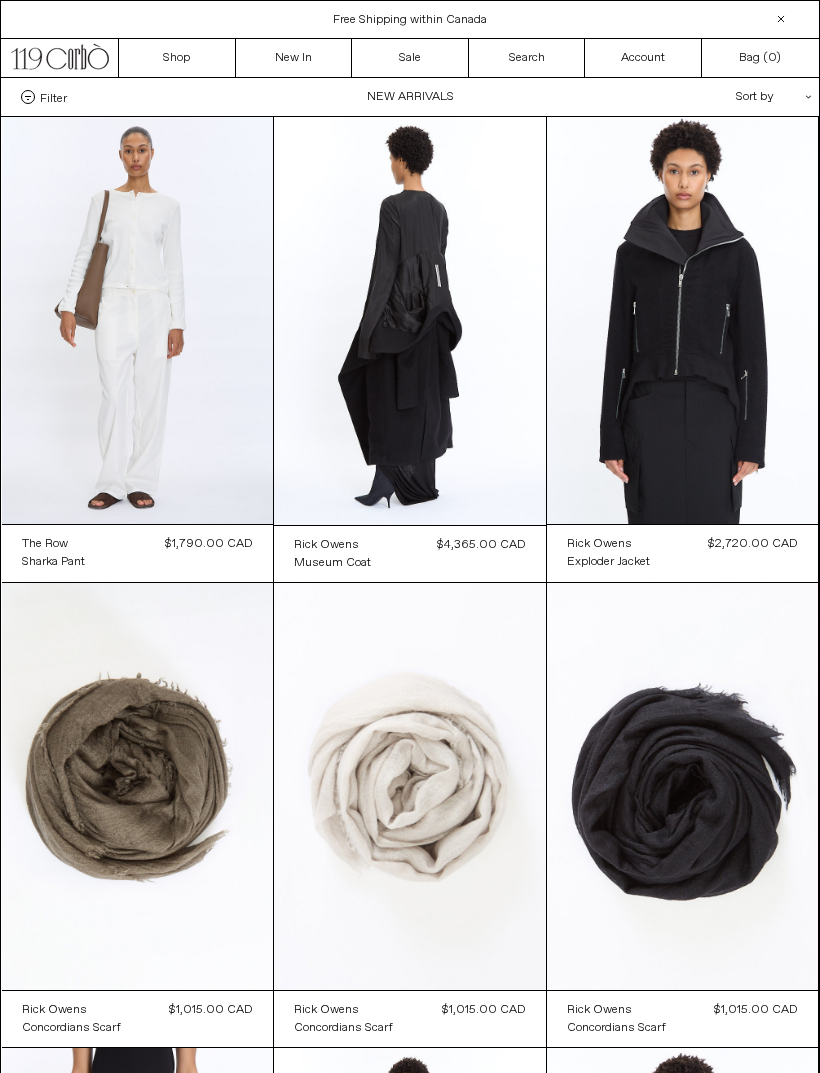 scroll, scrollTop: 0, scrollLeft: 0, axis: both 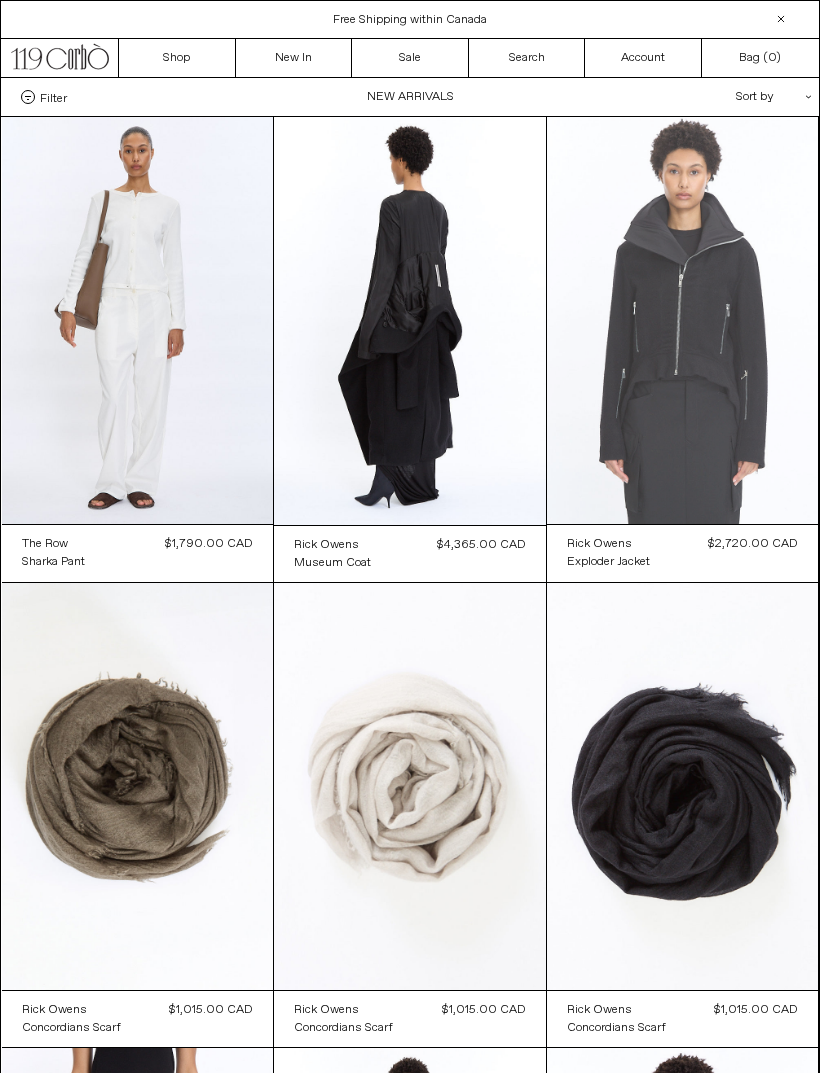 click at bounding box center (683, 320) 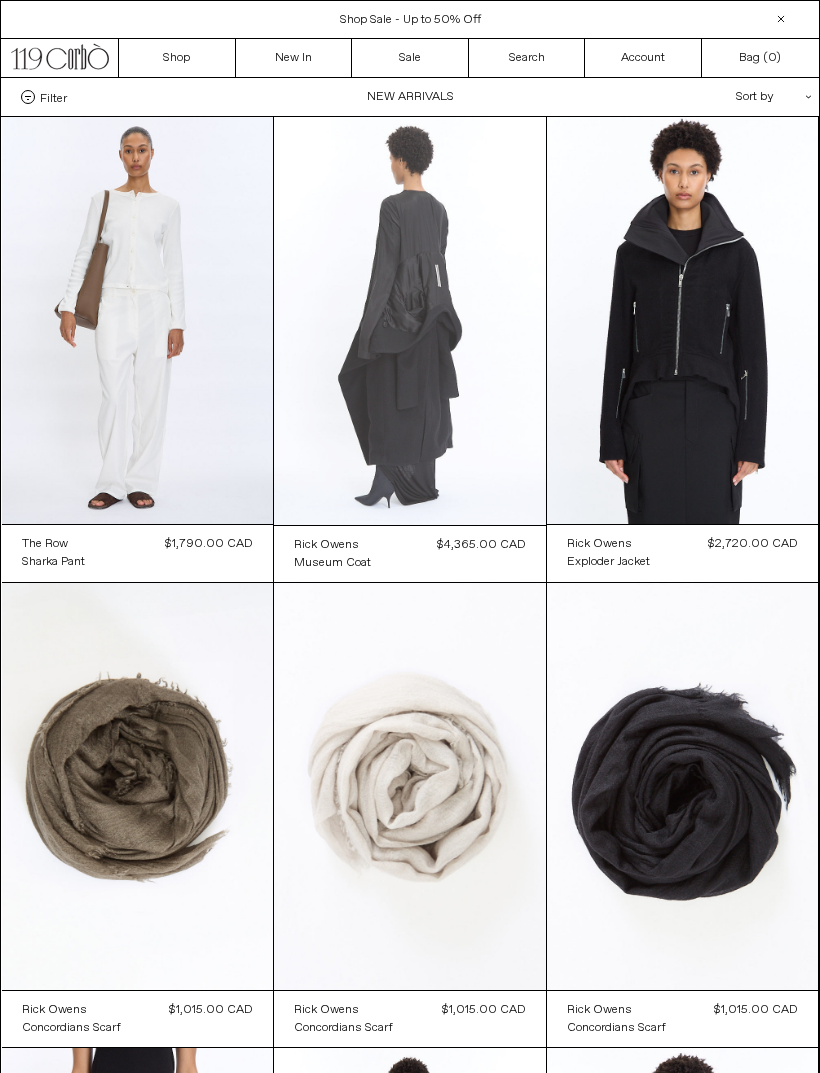 click at bounding box center (410, 321) 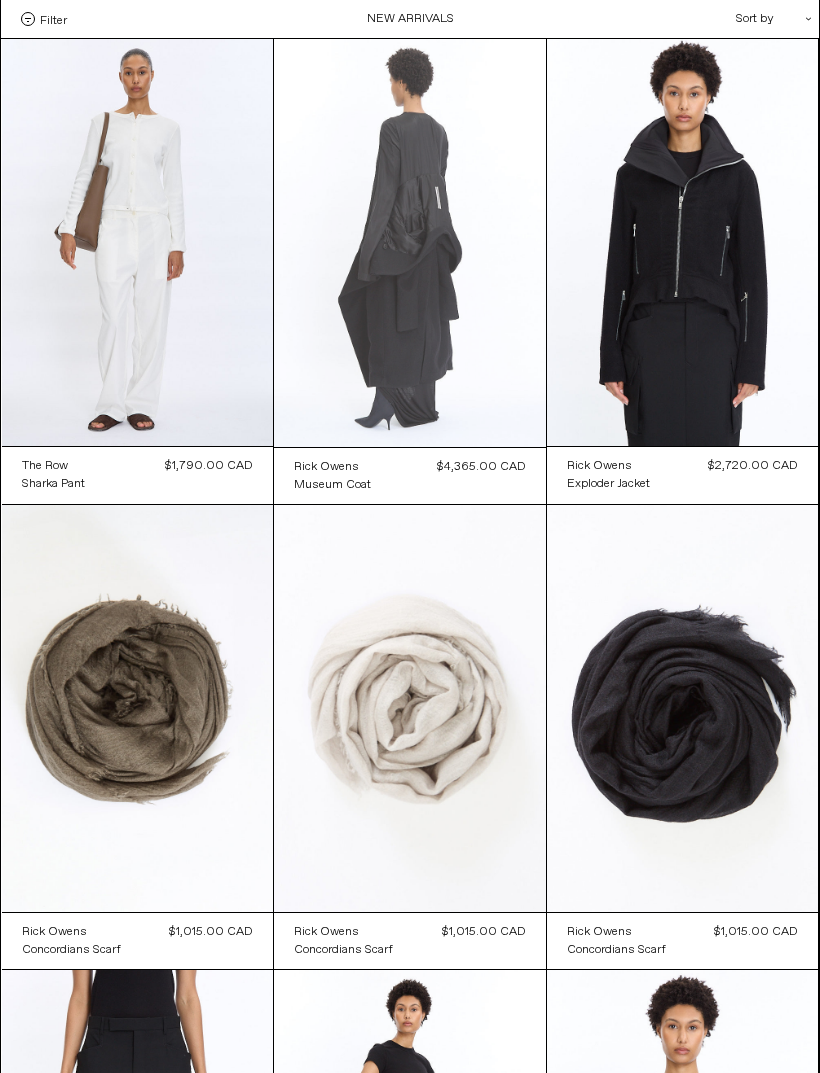 scroll, scrollTop: 0, scrollLeft: 0, axis: both 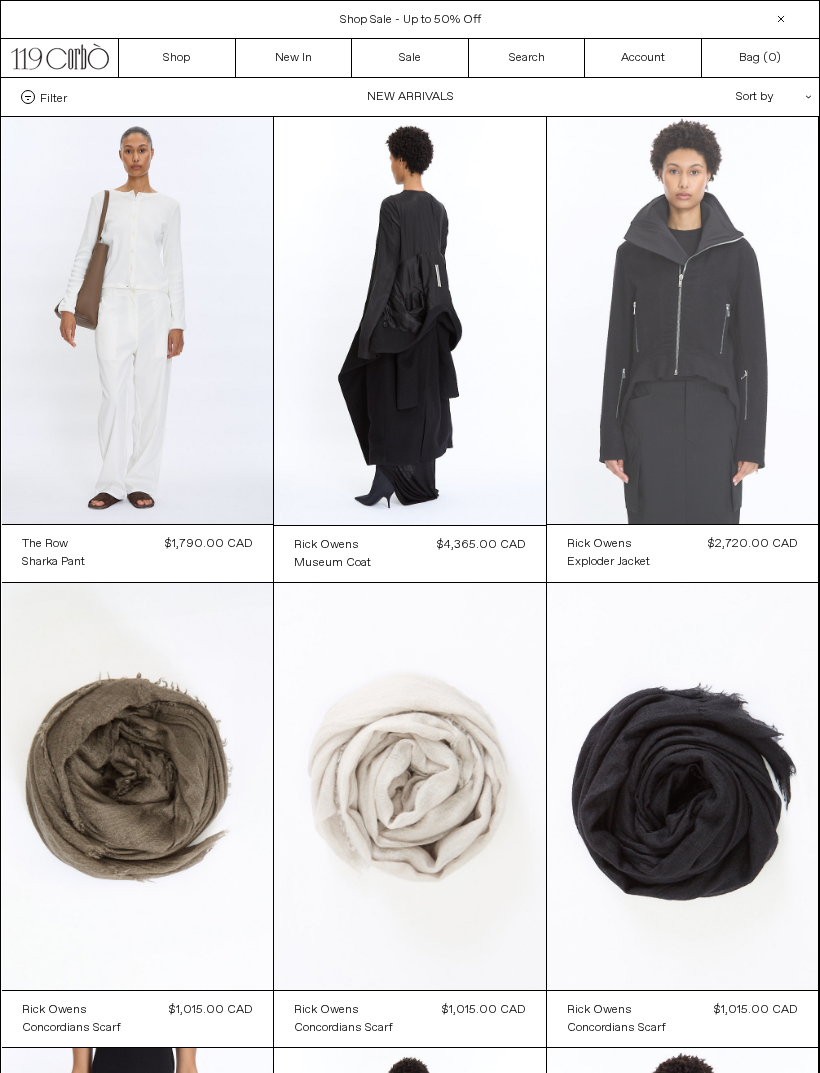 click at bounding box center (683, 320) 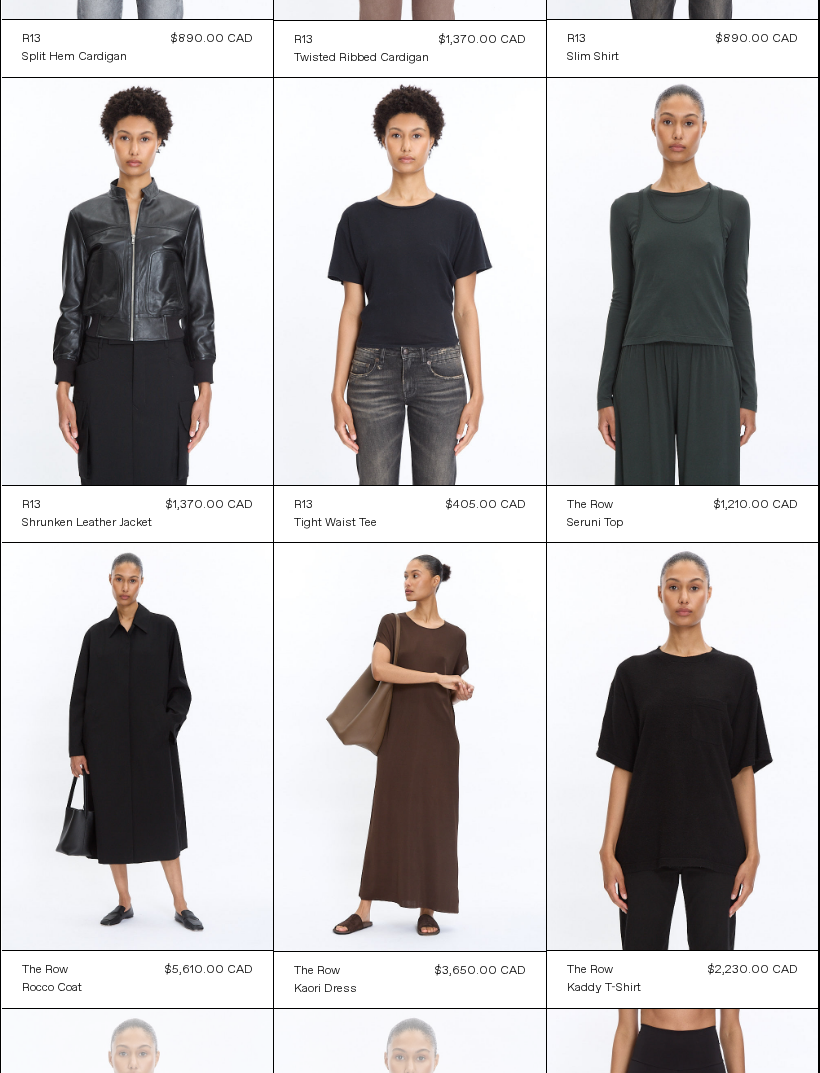 scroll, scrollTop: 3299, scrollLeft: 0, axis: vertical 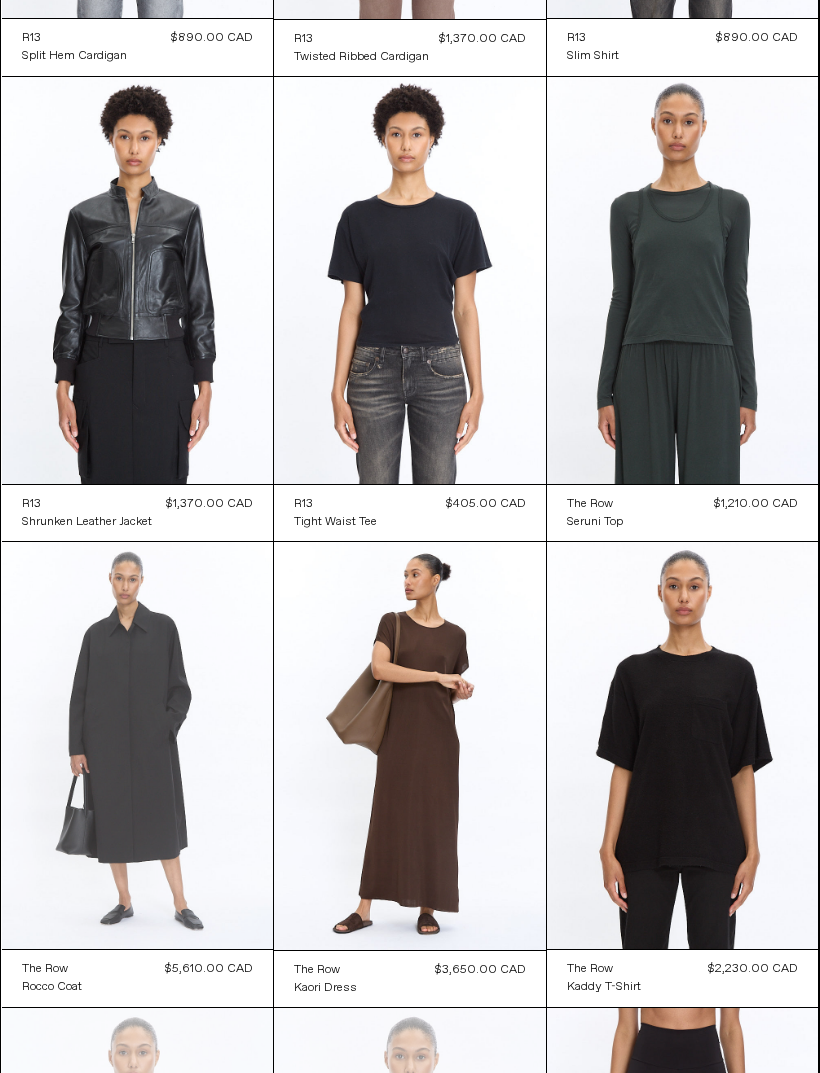 click at bounding box center (138, 745) 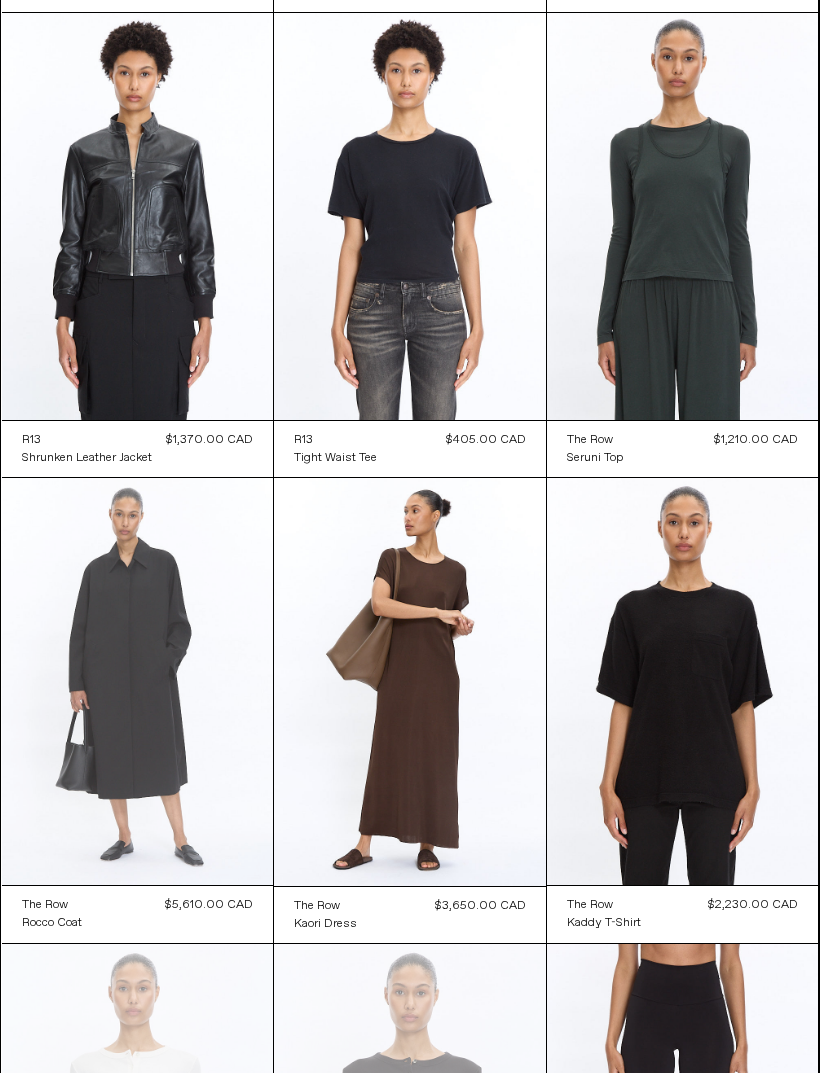 click at bounding box center [138, 681] 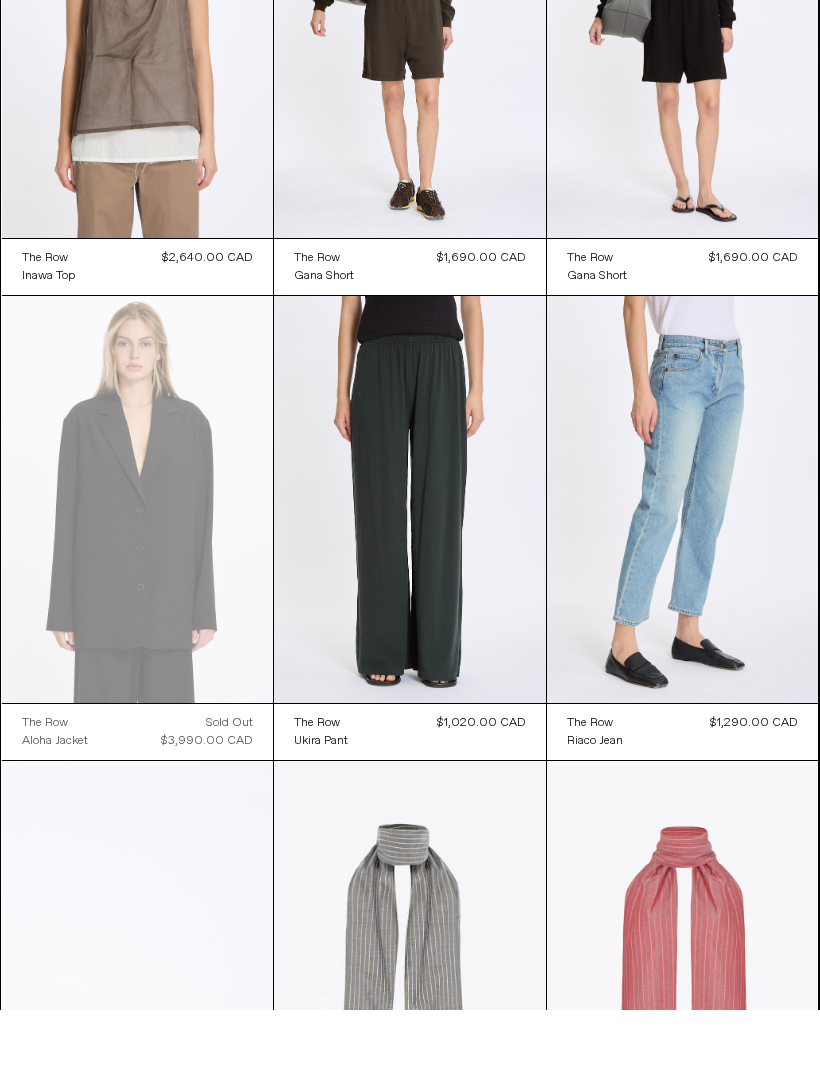 scroll, scrollTop: 9150, scrollLeft: 0, axis: vertical 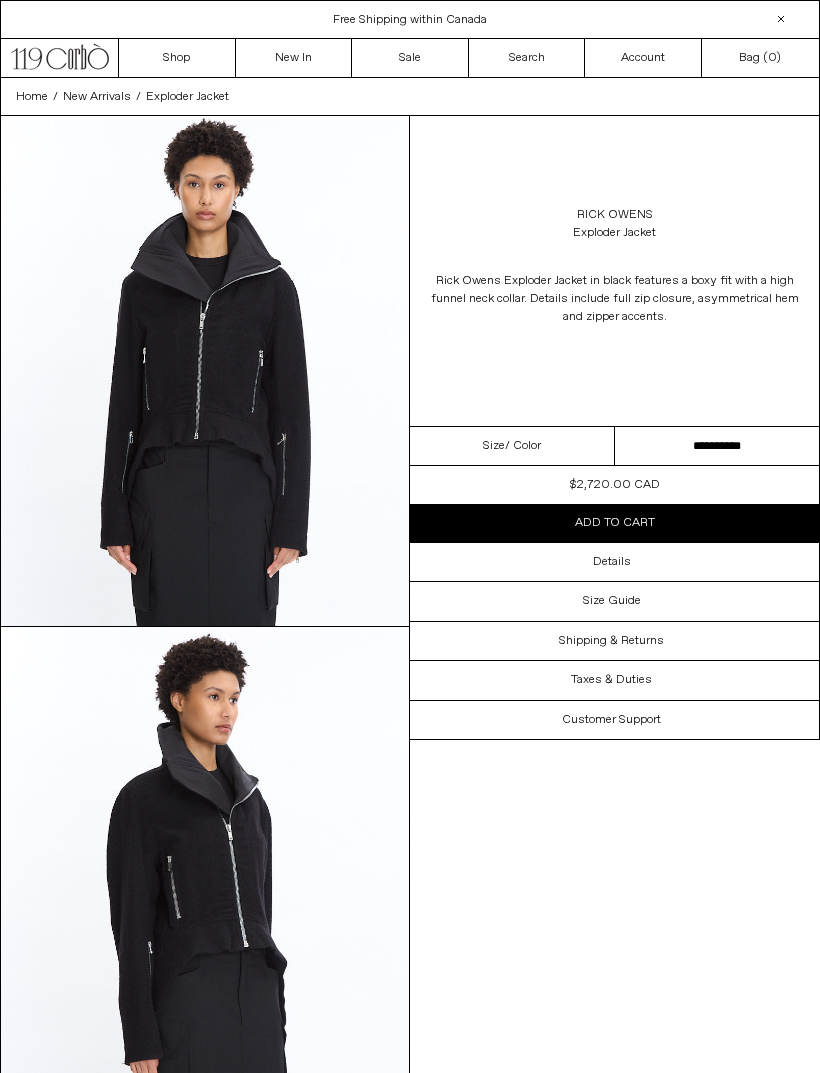 click on "**********" at bounding box center (717, 446) 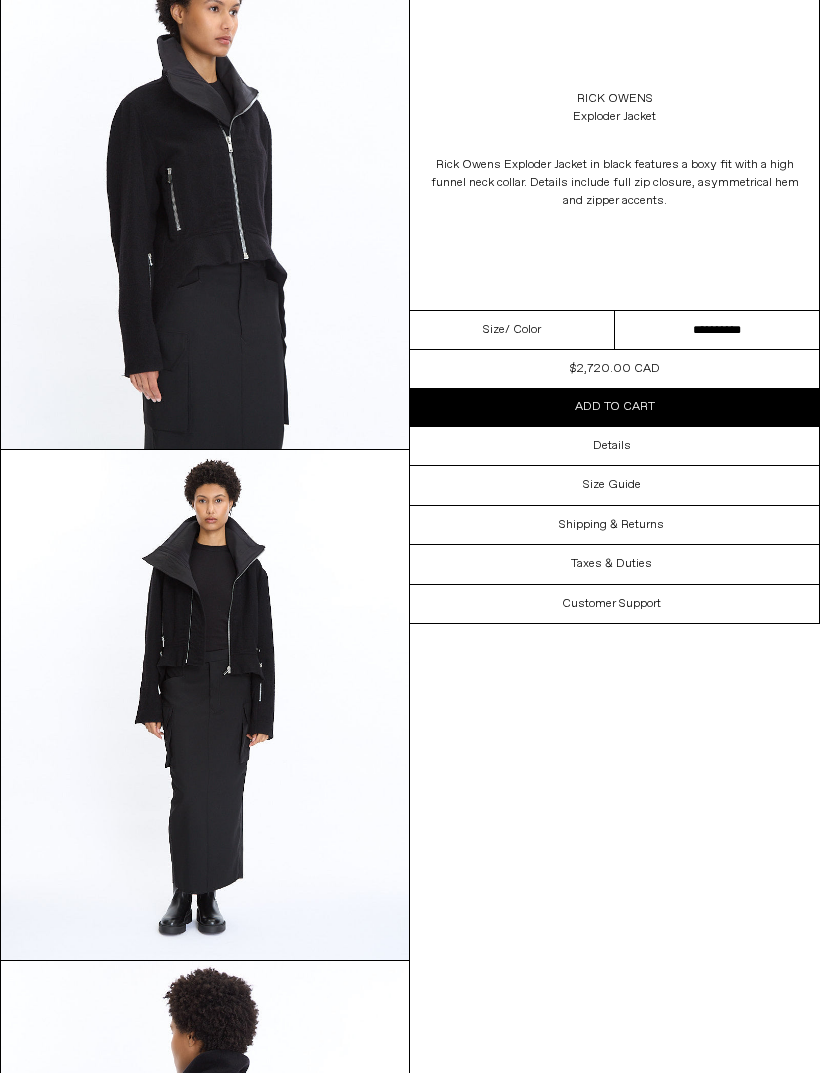 scroll, scrollTop: 687, scrollLeft: 0, axis: vertical 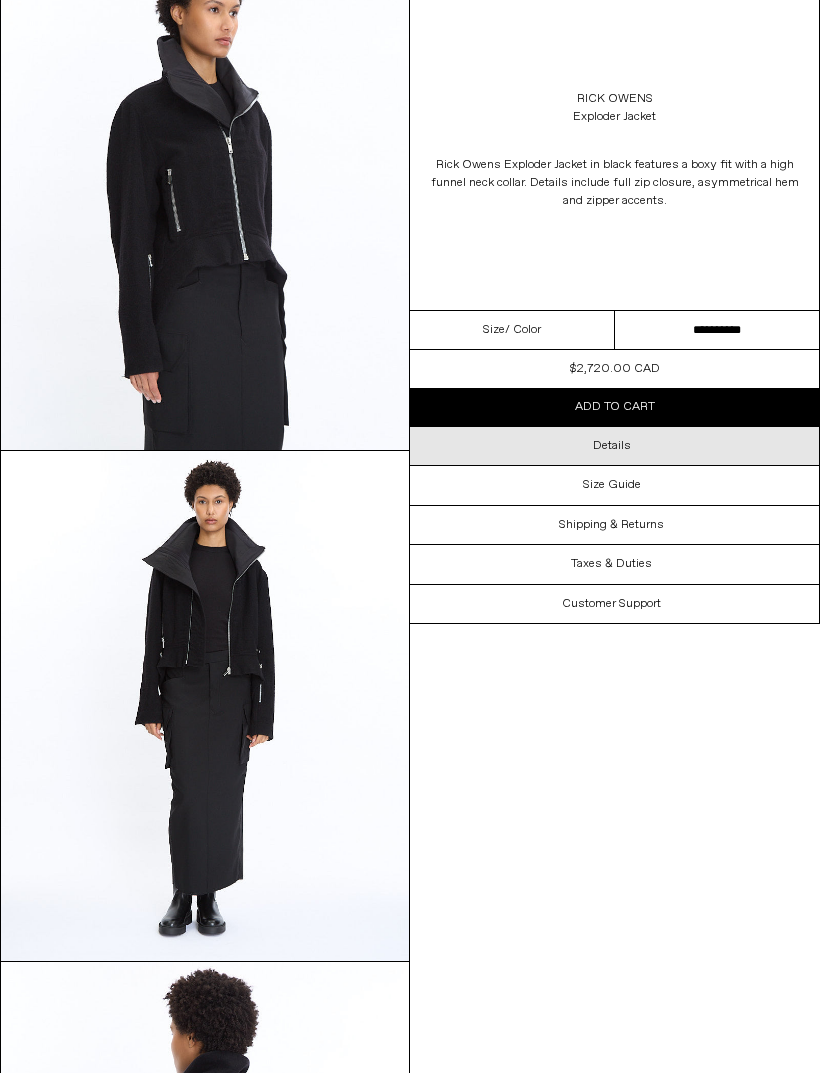 click on "Details" at bounding box center (614, 446) 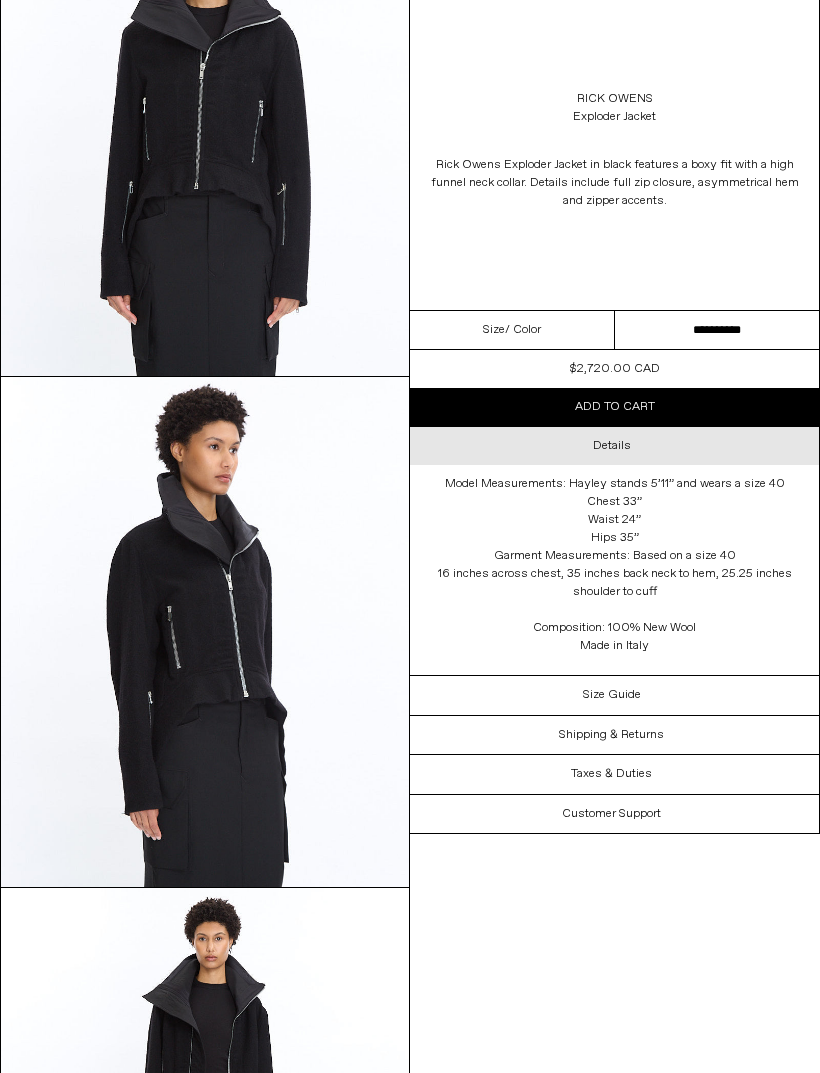 scroll, scrollTop: 236, scrollLeft: 0, axis: vertical 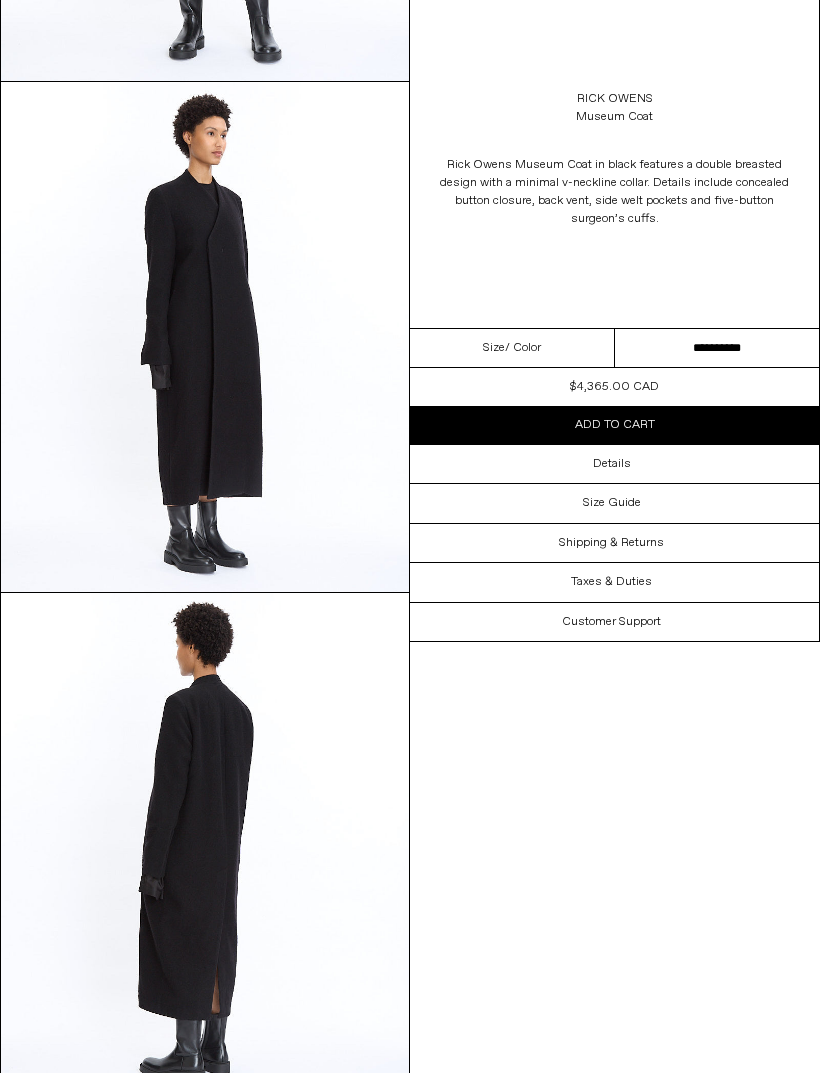 click at bounding box center [205, 849] 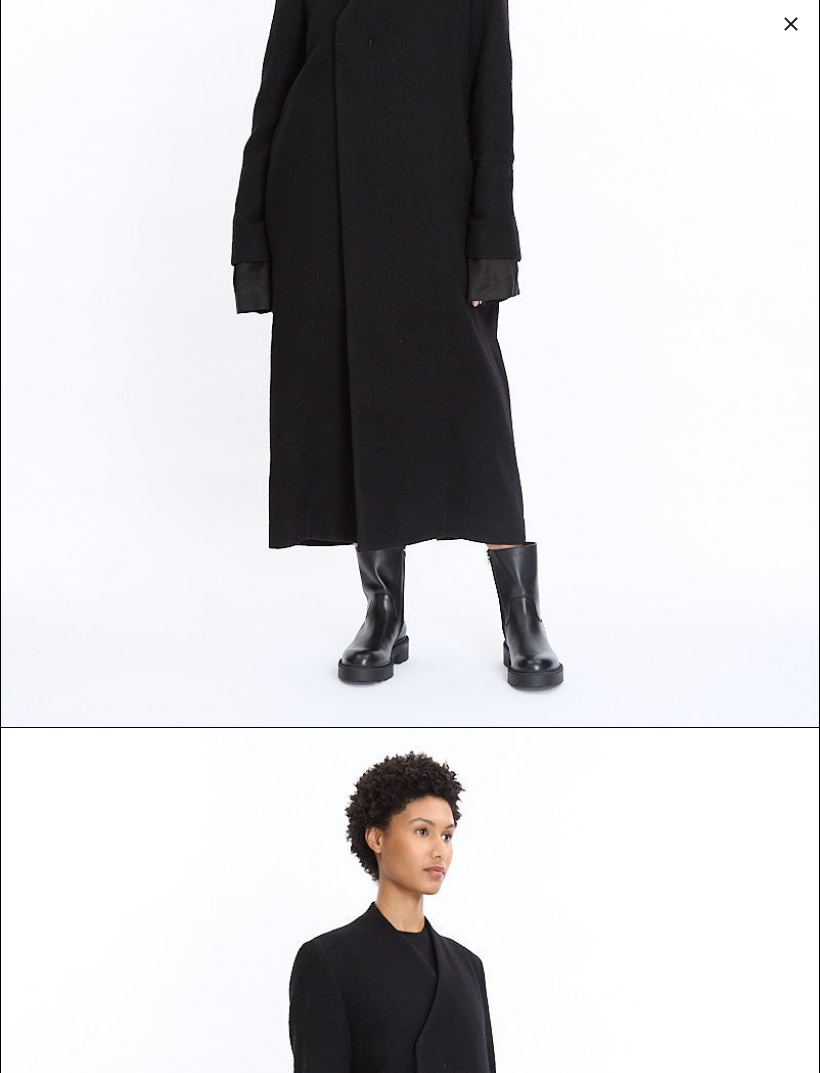 scroll, scrollTop: 1310, scrollLeft: 0, axis: vertical 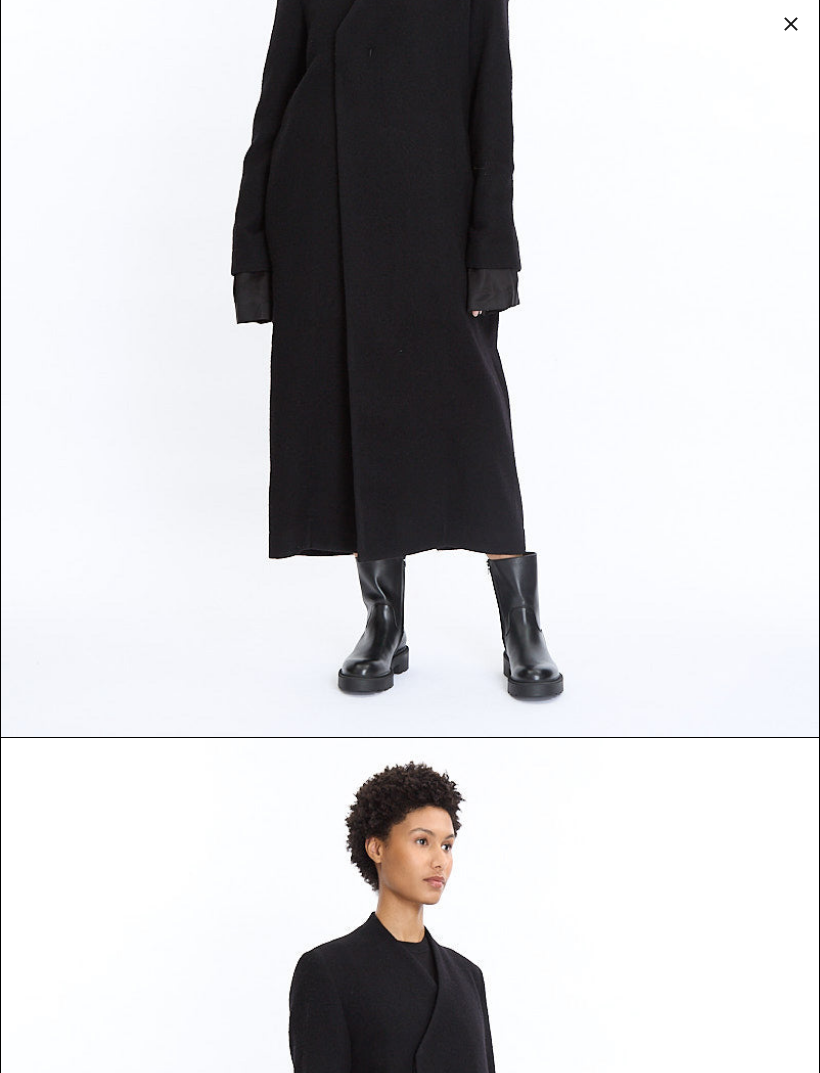 click at bounding box center (791, 24) 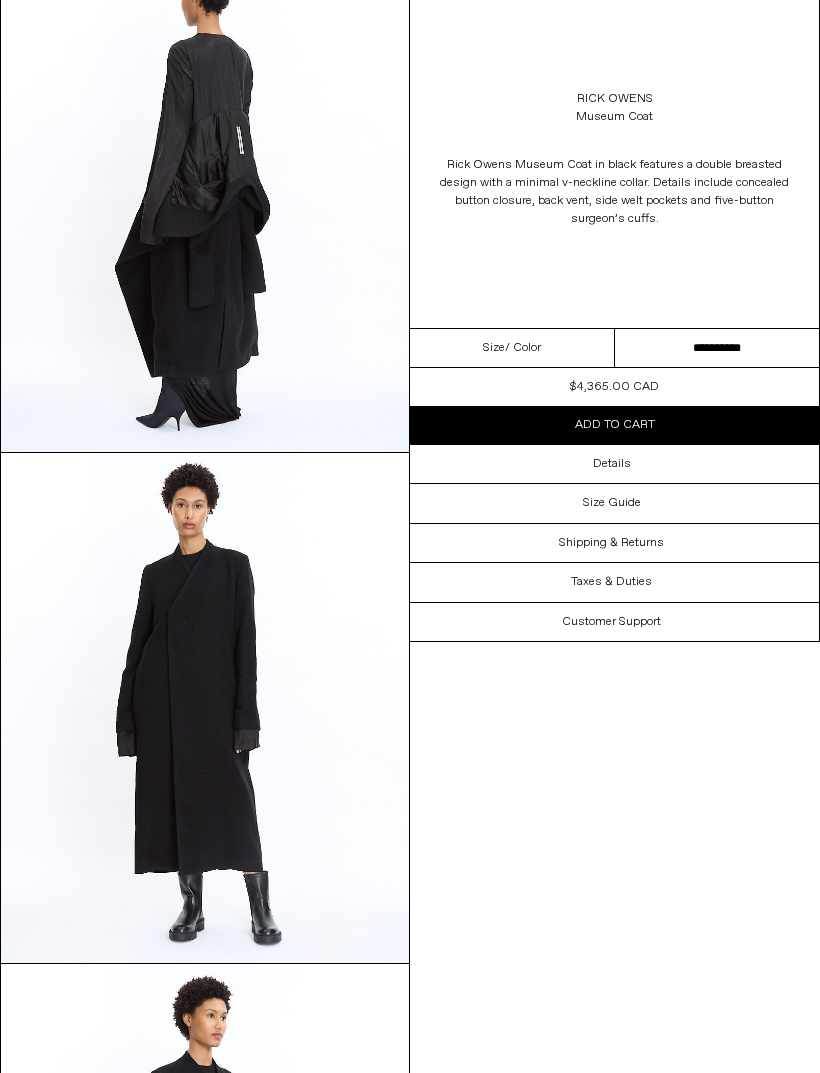 scroll, scrollTop: 132, scrollLeft: 0, axis: vertical 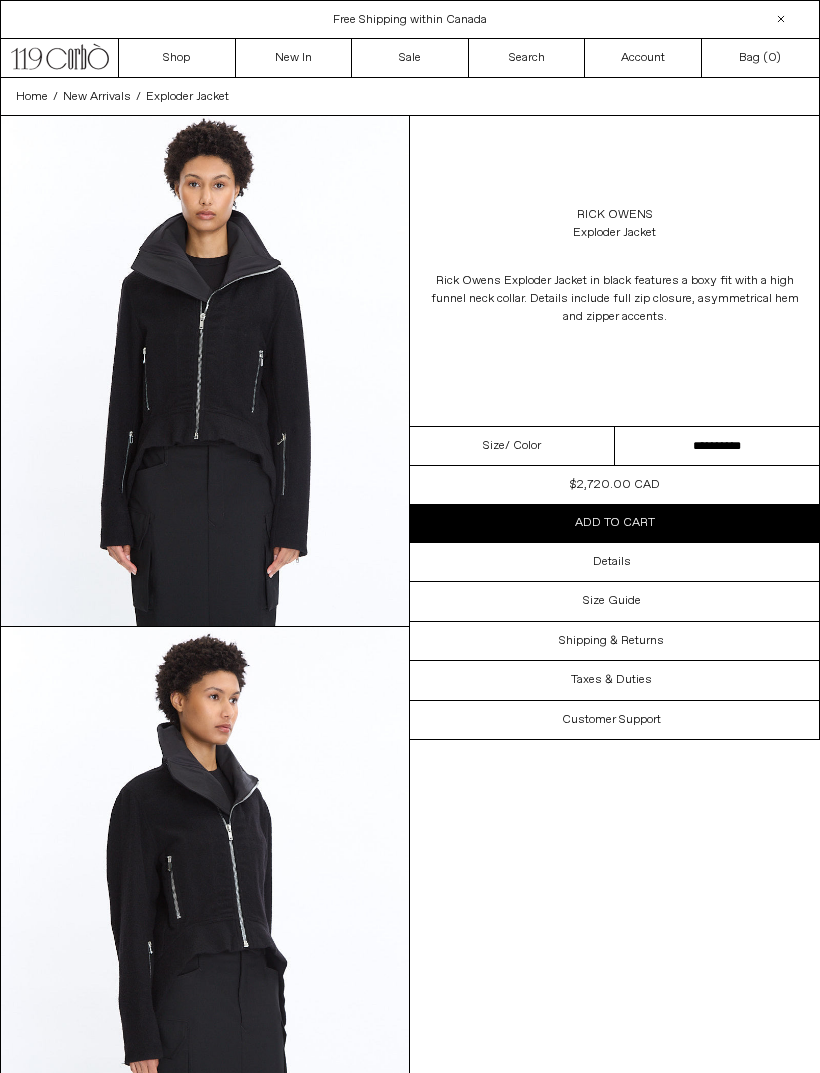 click at bounding box center [205, 371] 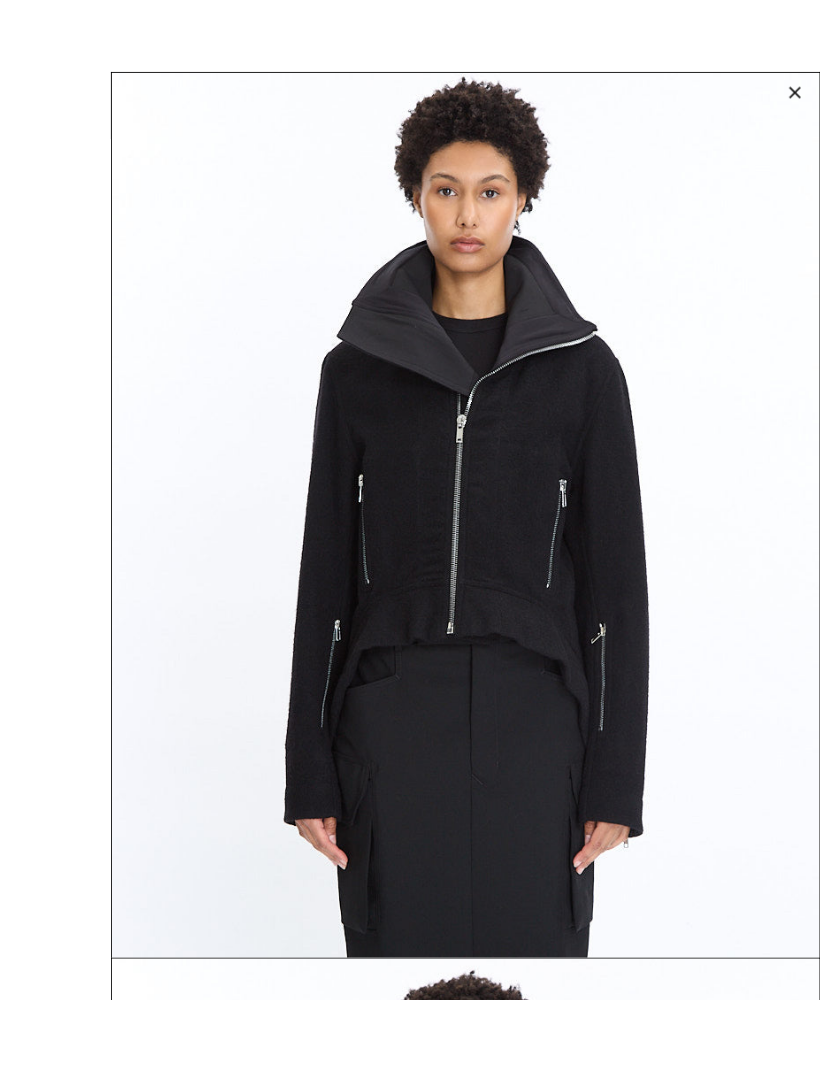 scroll, scrollTop: 9, scrollLeft: 0, axis: vertical 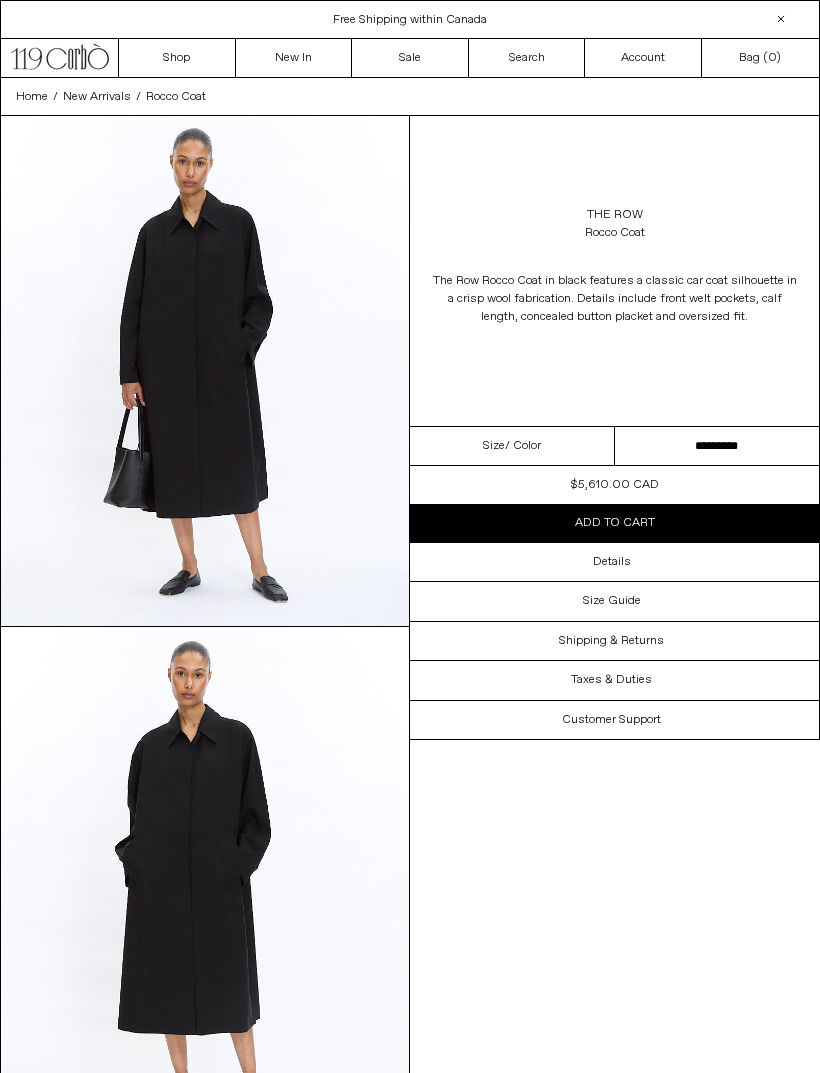 click at bounding box center (205, 882) 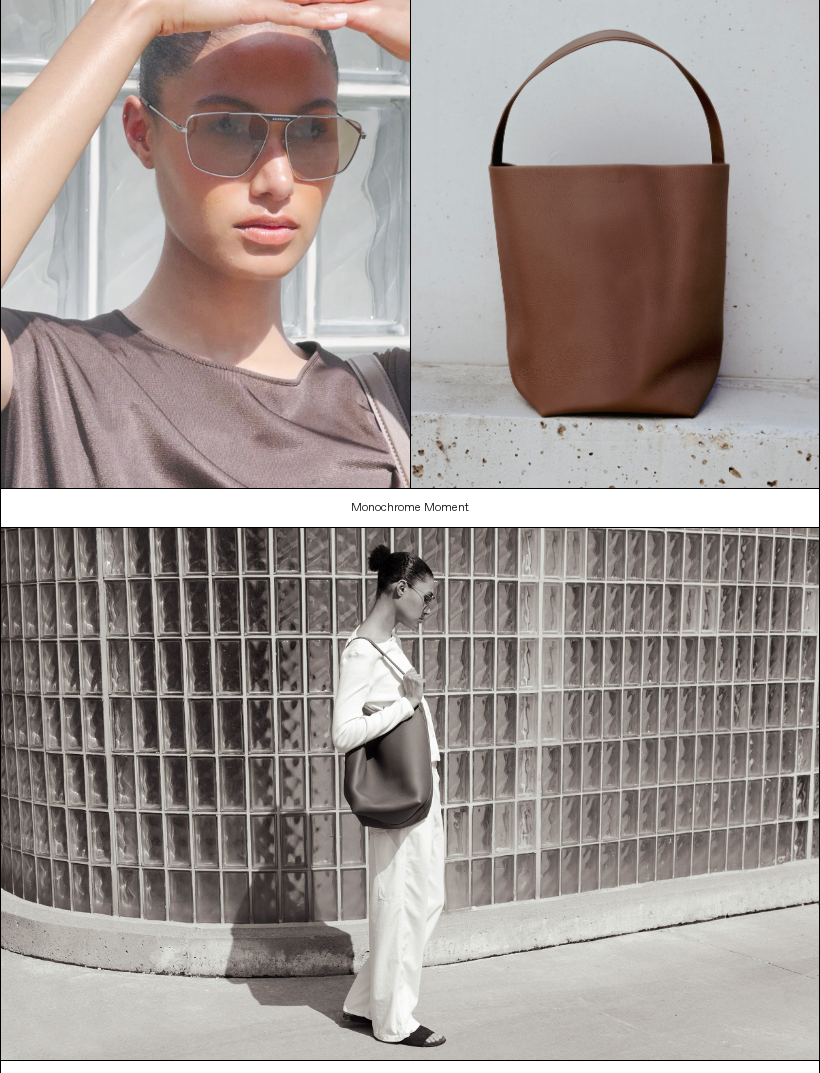 scroll, scrollTop: 0, scrollLeft: 0, axis: both 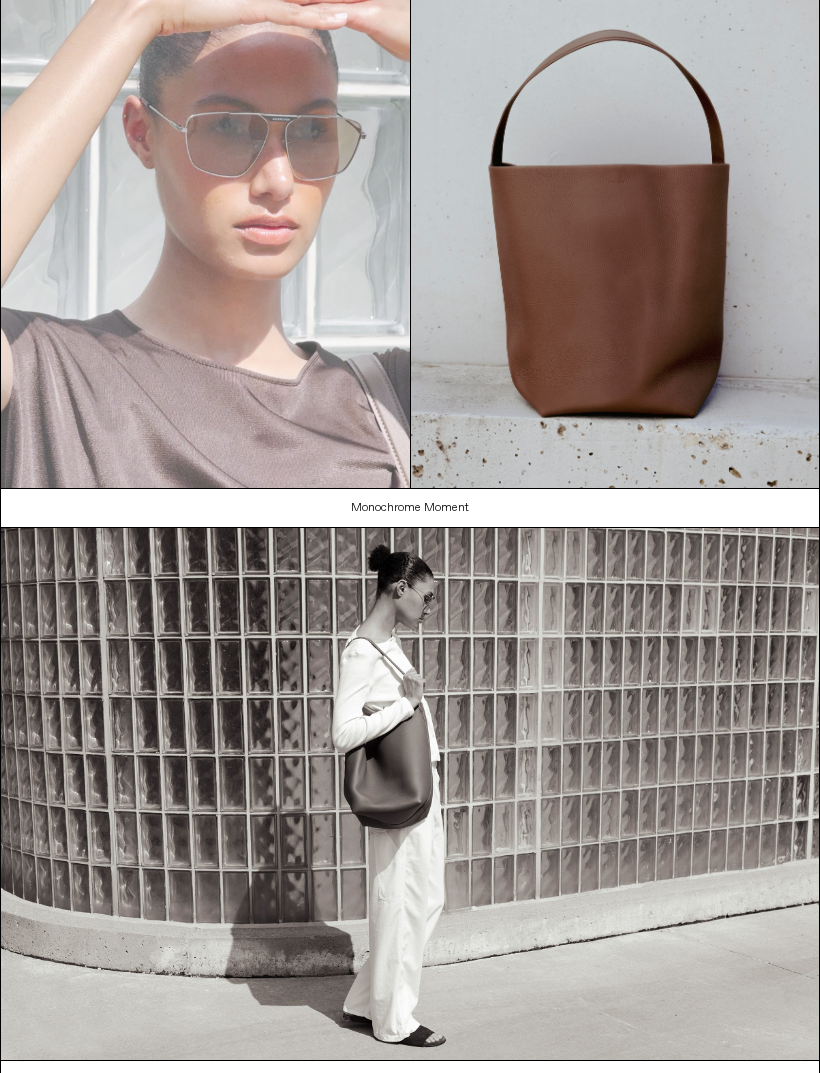 click on "Your browser does not support the video tag." at bounding box center [205, 229] 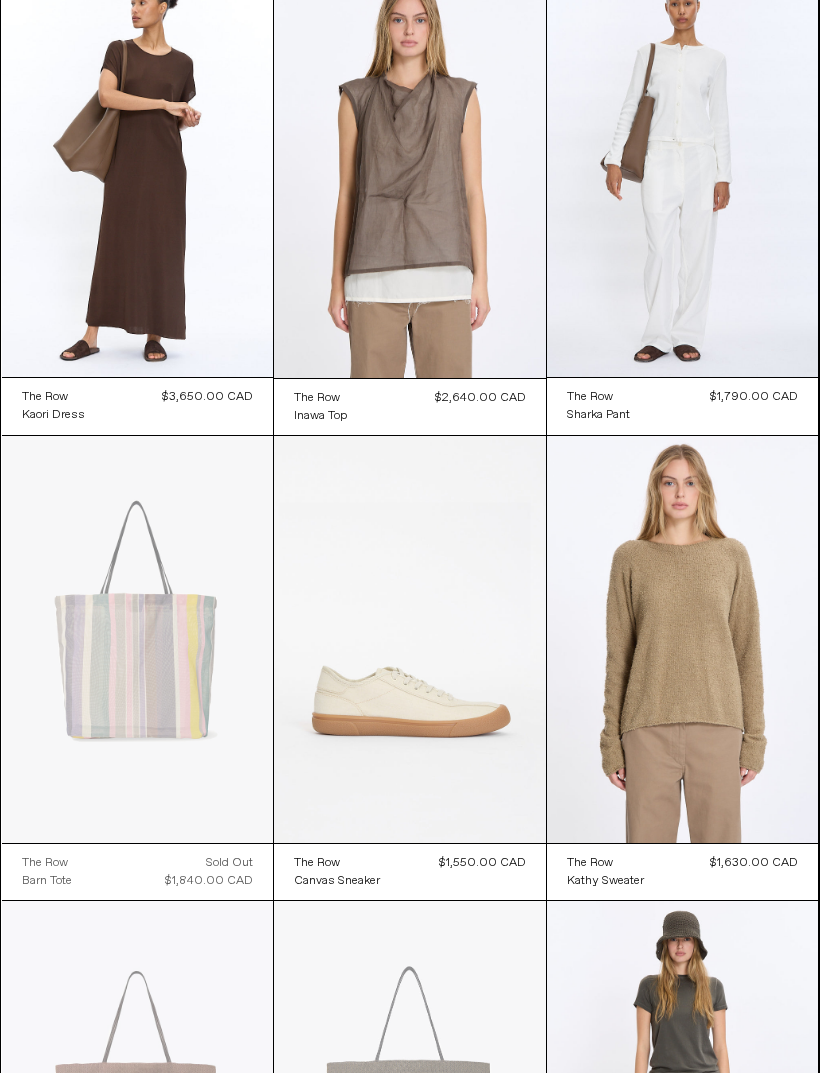 scroll, scrollTop: 0, scrollLeft: 0, axis: both 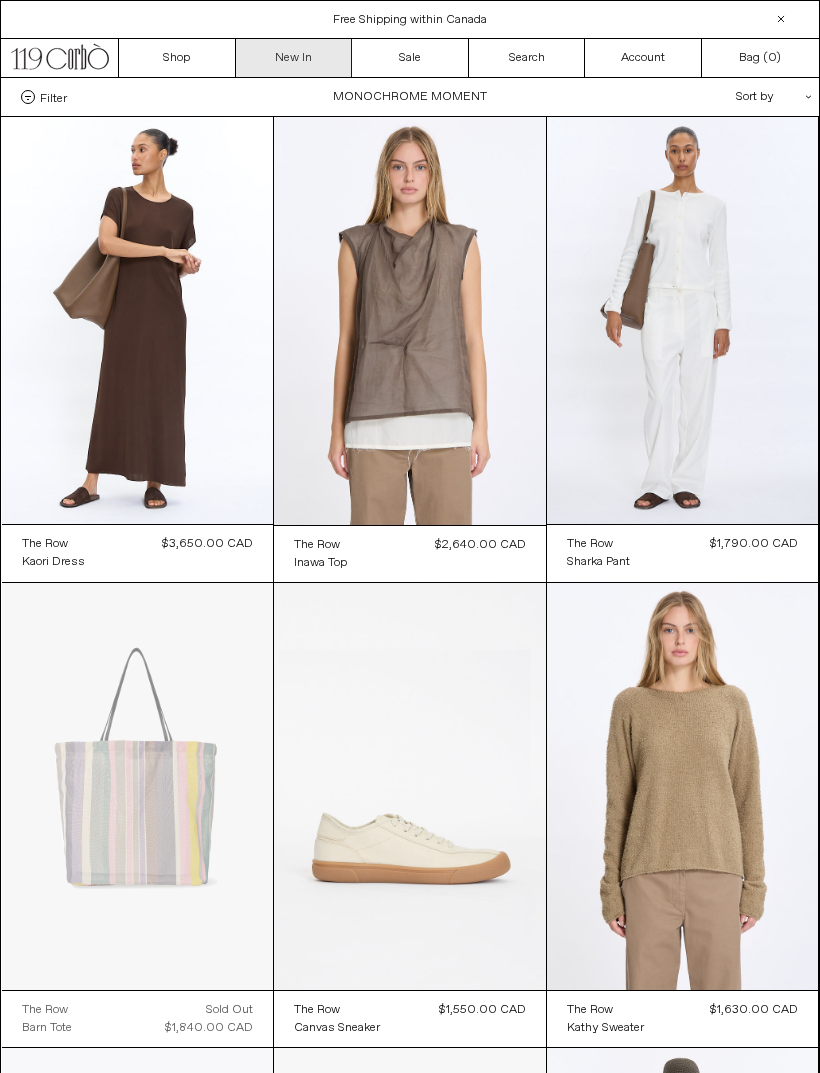 click on "New In" at bounding box center (294, 58) 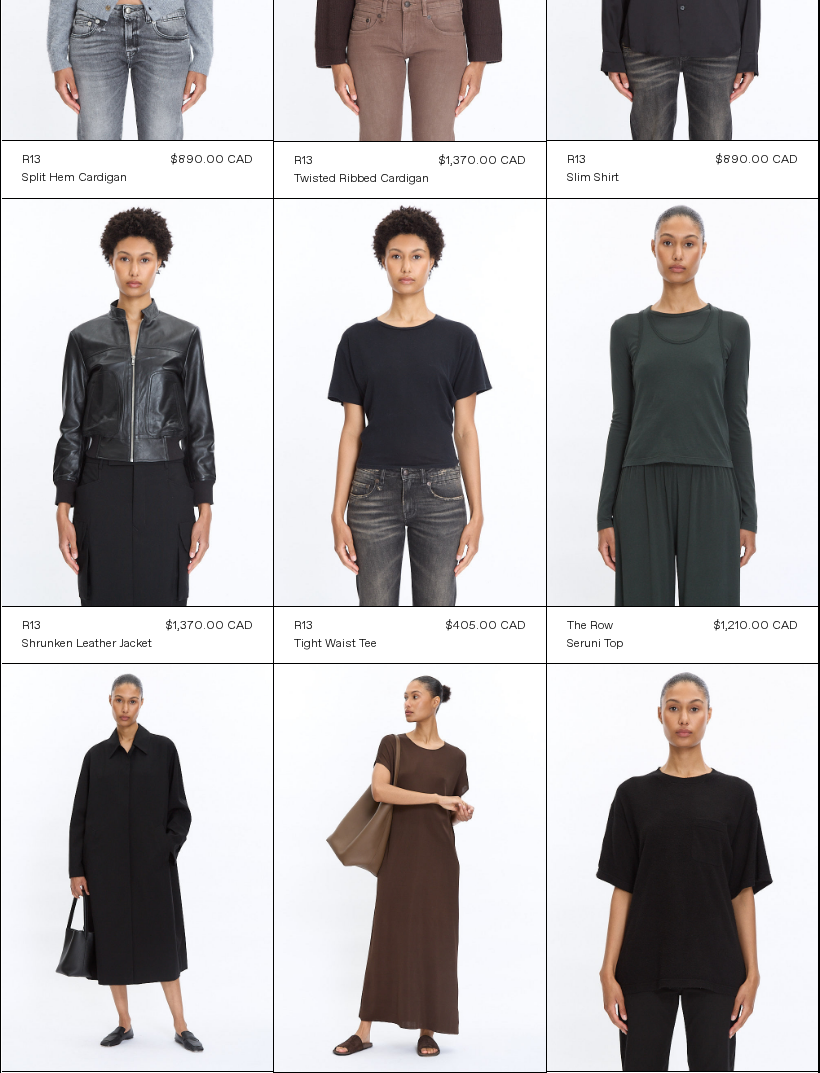 scroll, scrollTop: 3179, scrollLeft: 0, axis: vertical 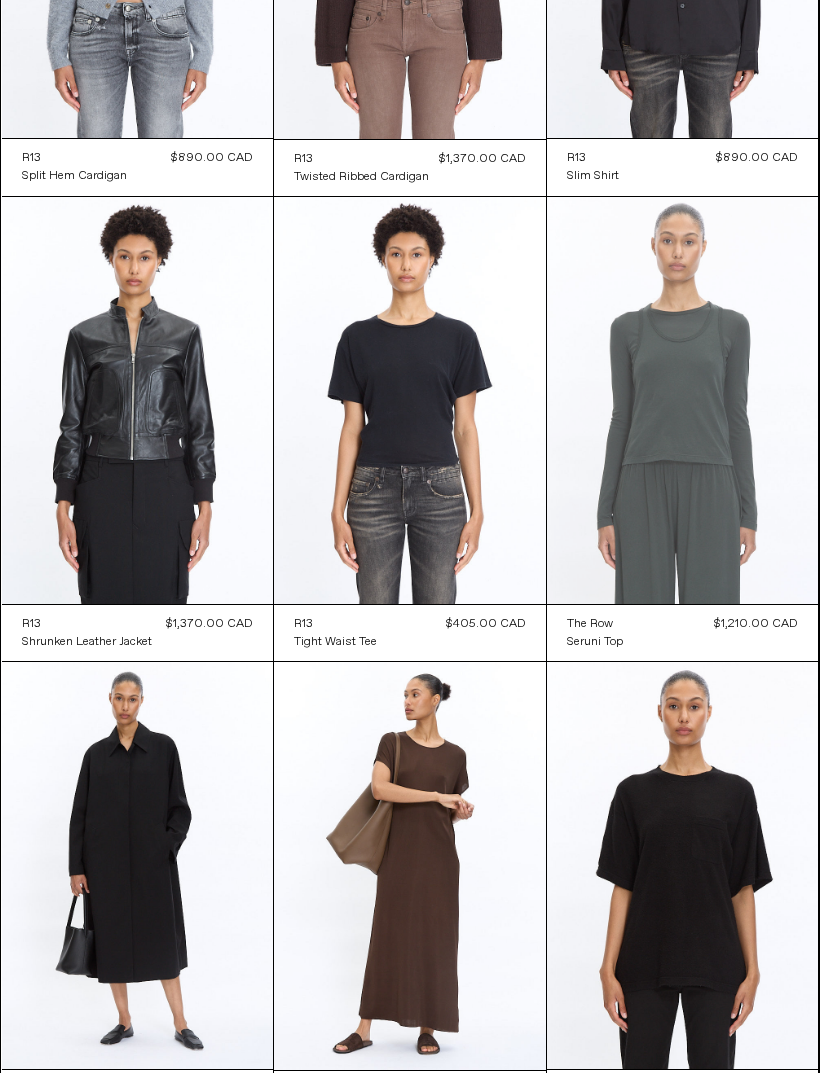 click at bounding box center [683, 400] 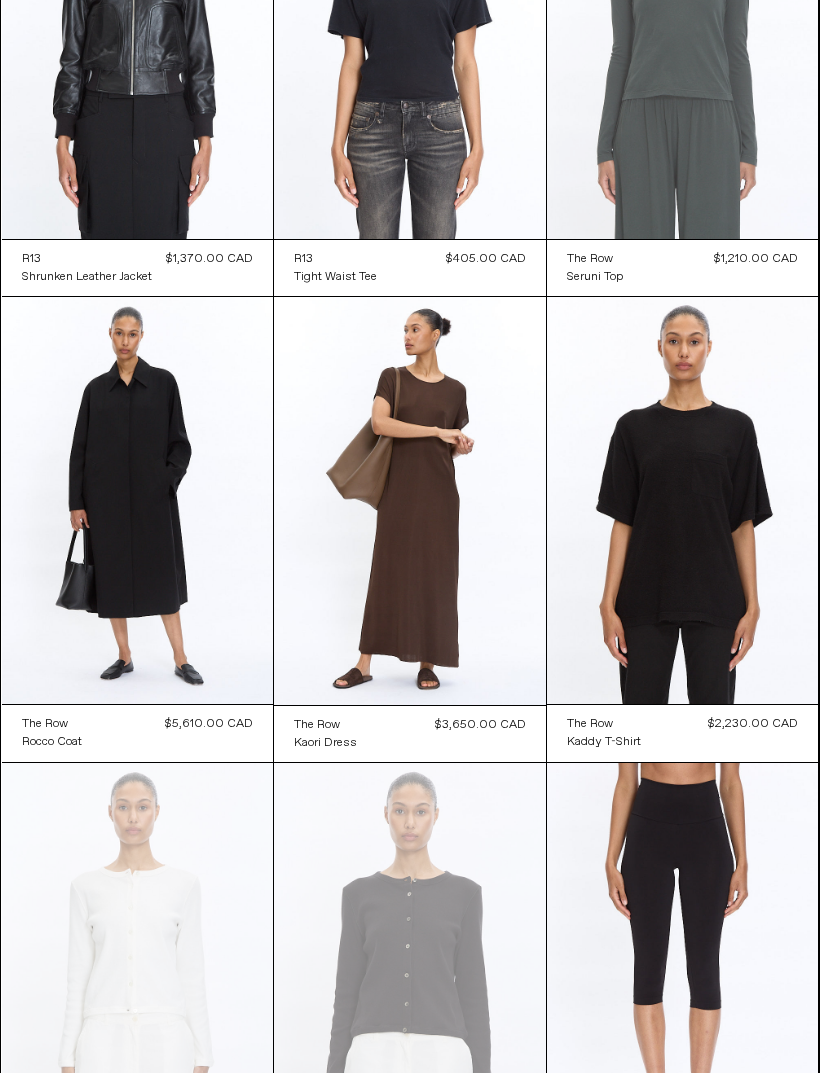 scroll, scrollTop: 3545, scrollLeft: 0, axis: vertical 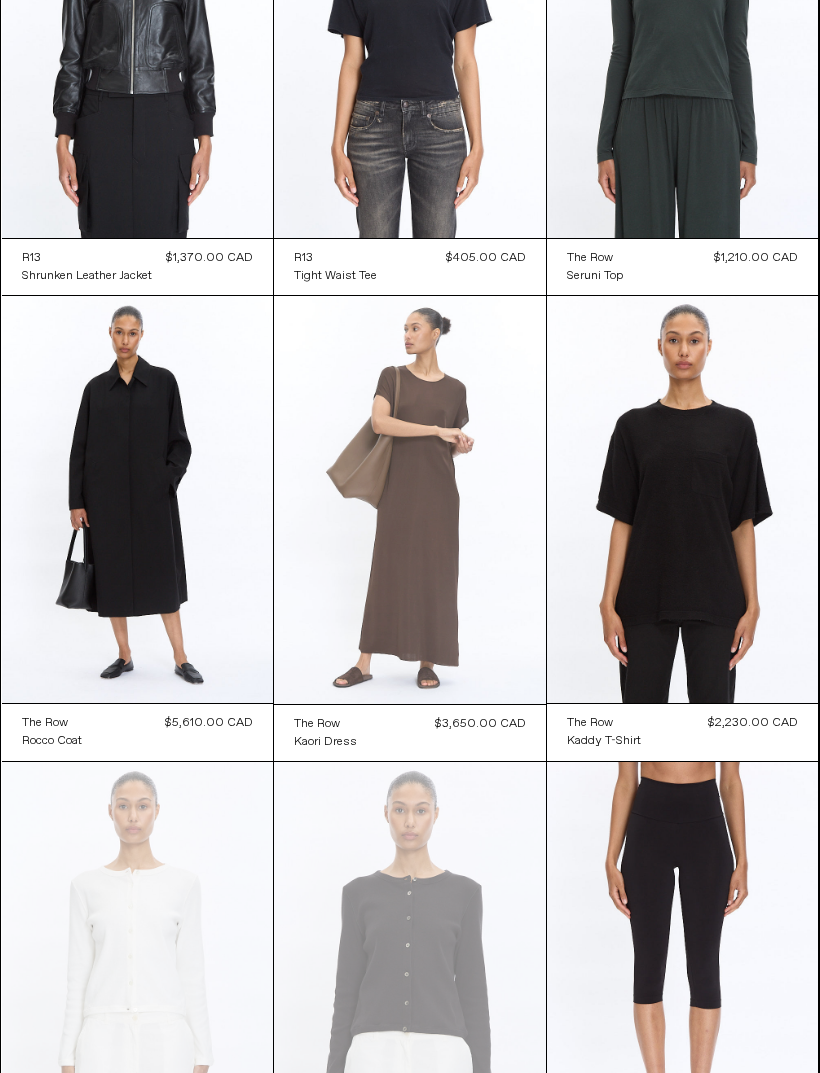 click at bounding box center [410, 500] 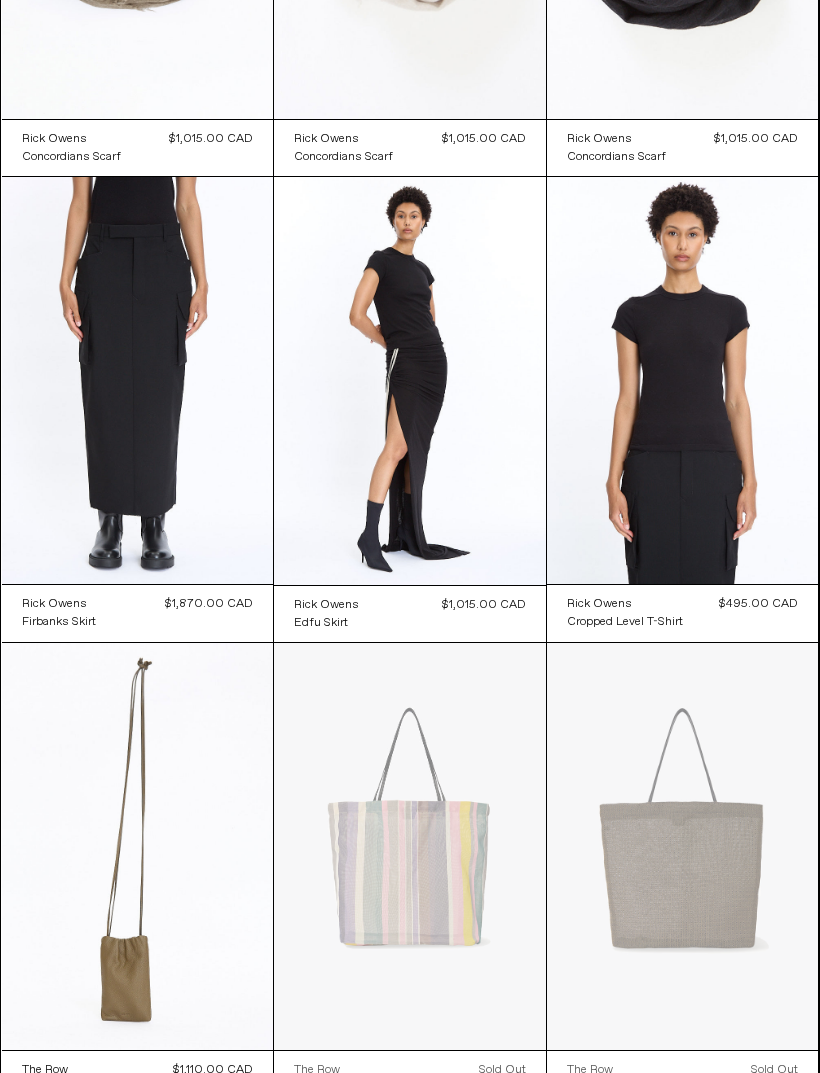 scroll, scrollTop: 0, scrollLeft: 0, axis: both 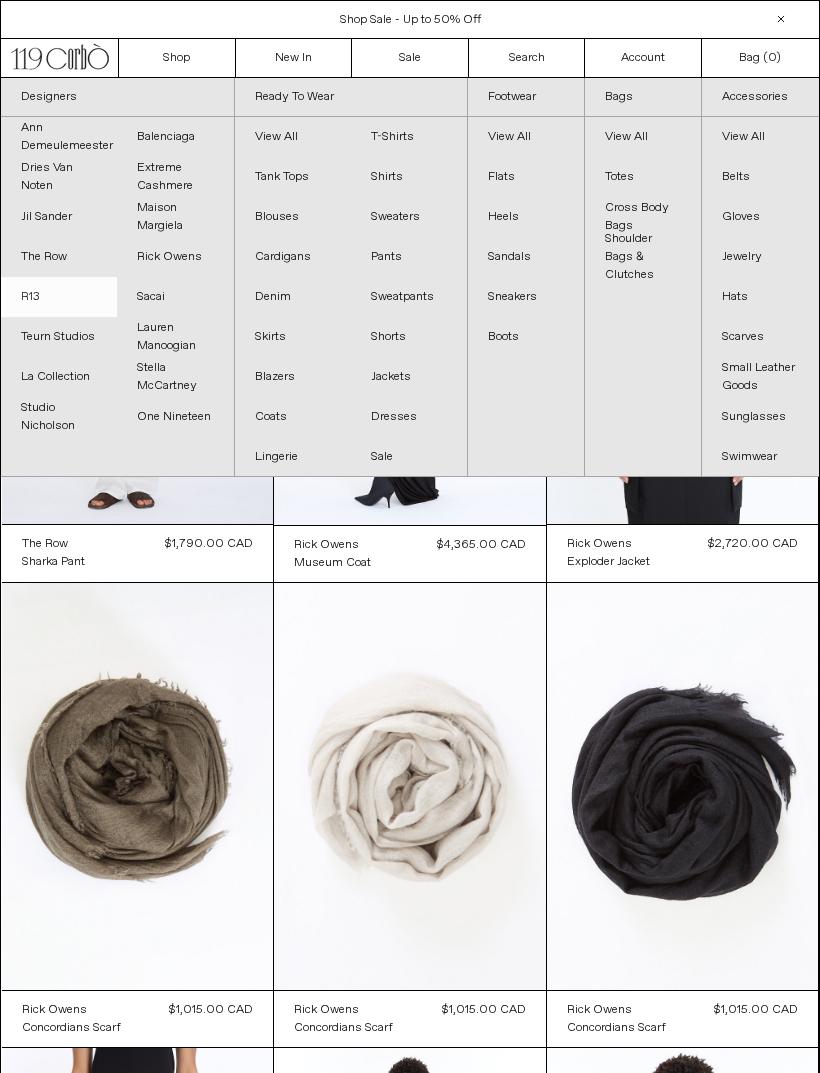 click on "R13" at bounding box center (59, 297) 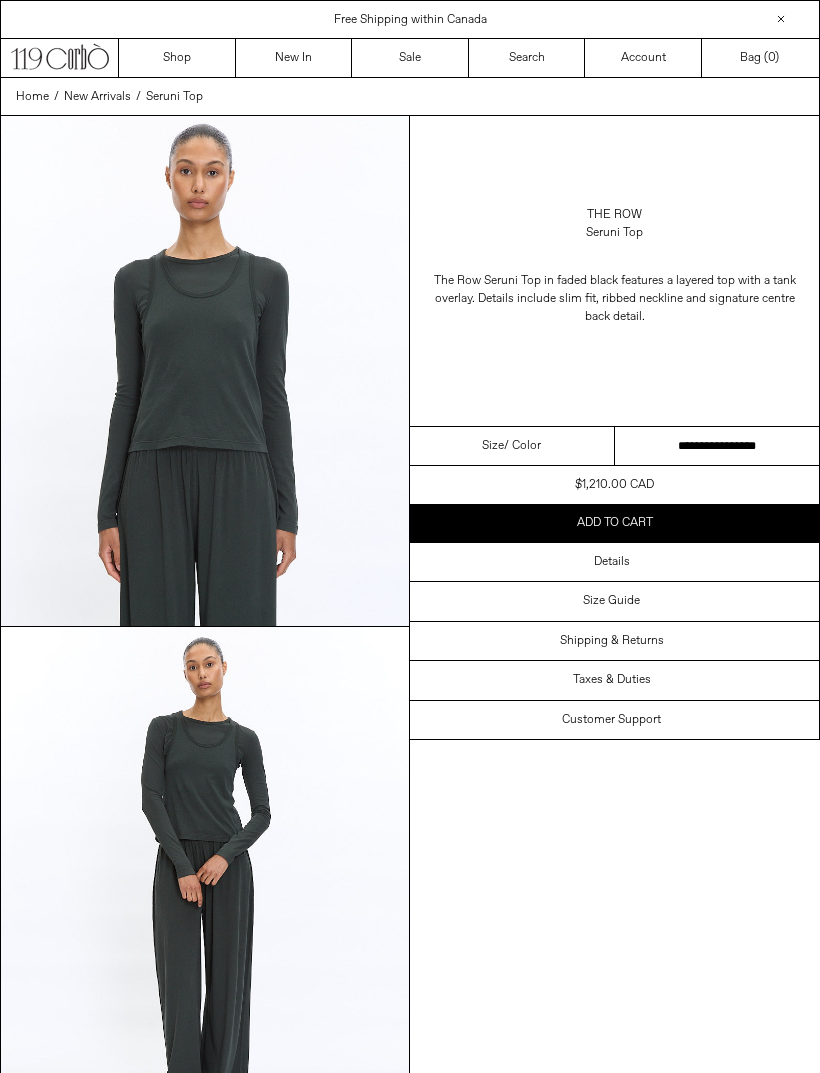 scroll, scrollTop: 0, scrollLeft: 0, axis: both 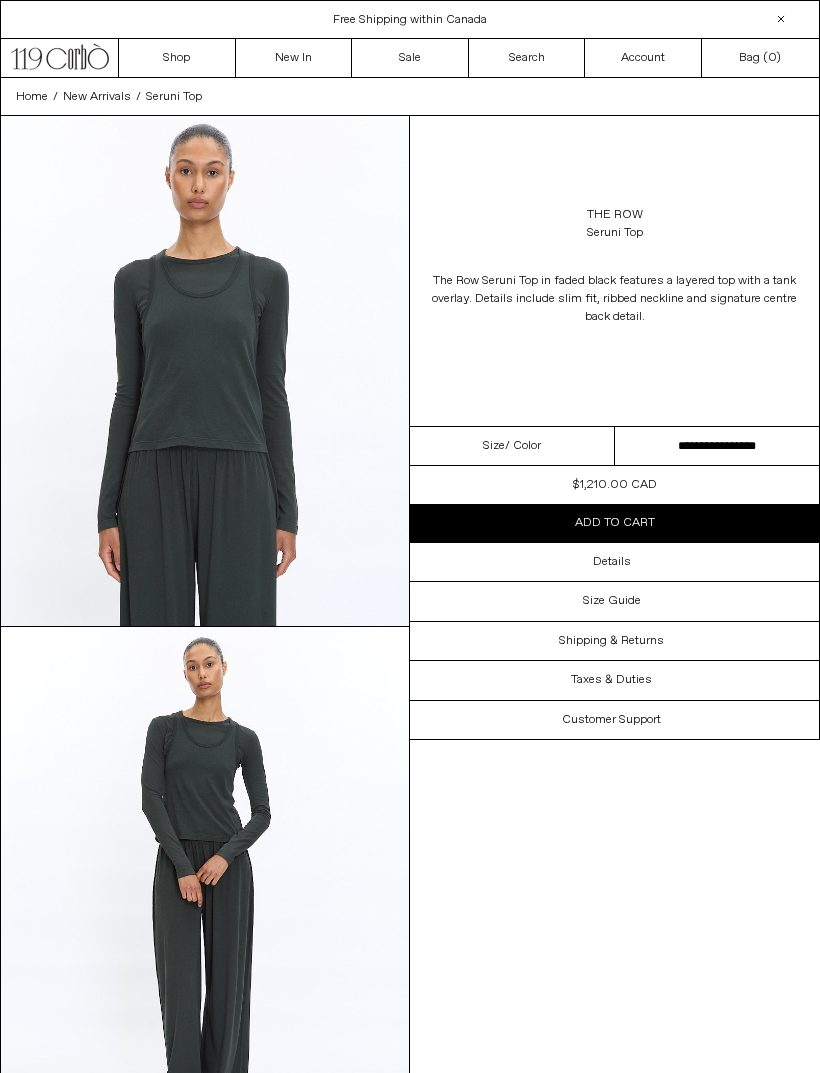 click on "**********" at bounding box center (717, 446) 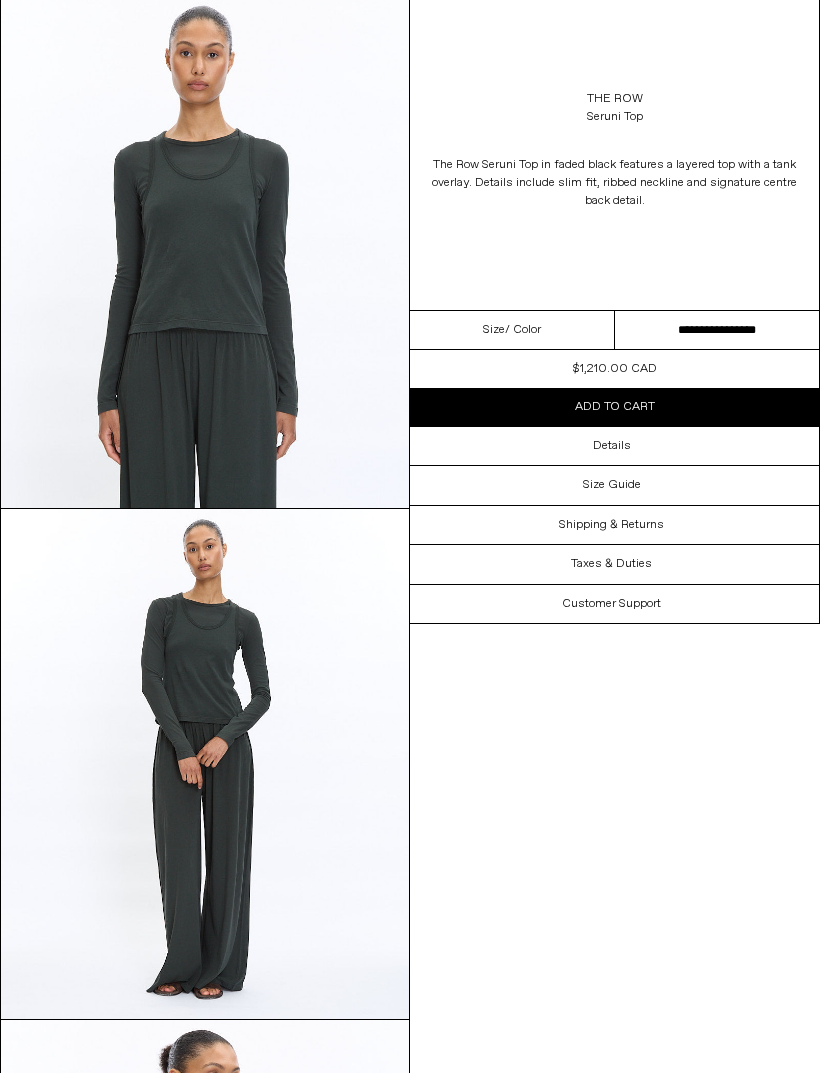 scroll, scrollTop: 98, scrollLeft: 0, axis: vertical 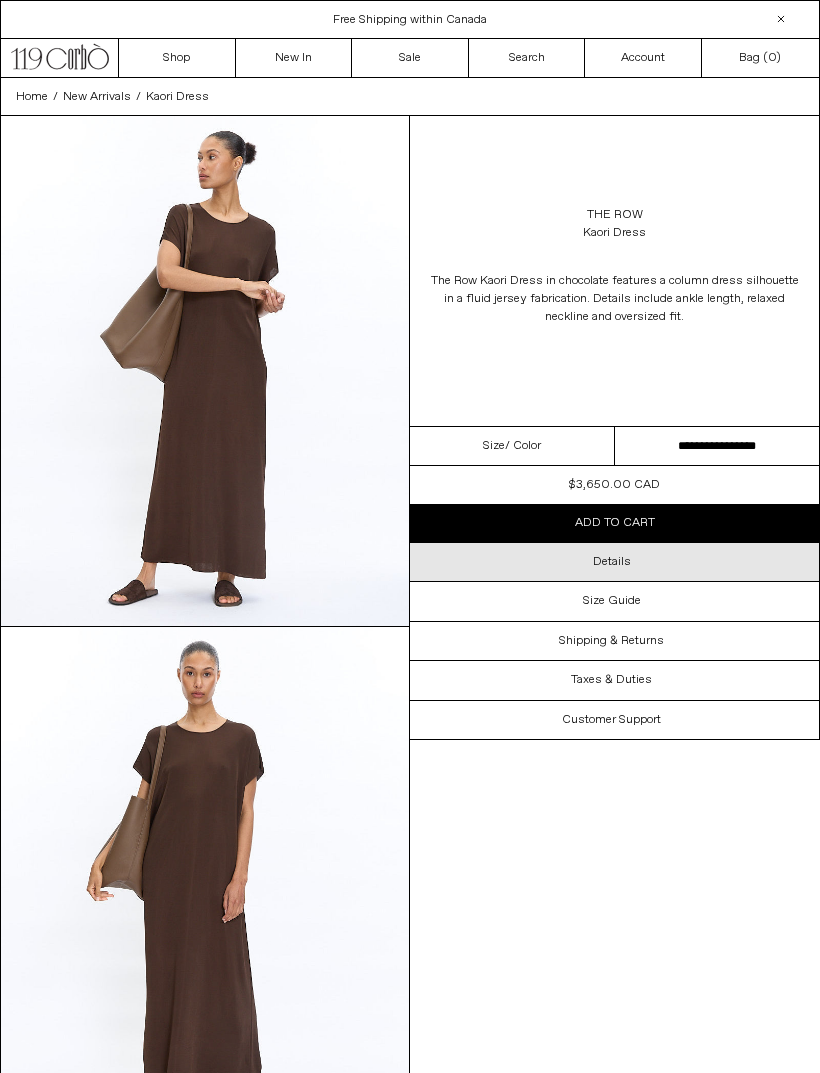 click on "Details" at bounding box center [614, 562] 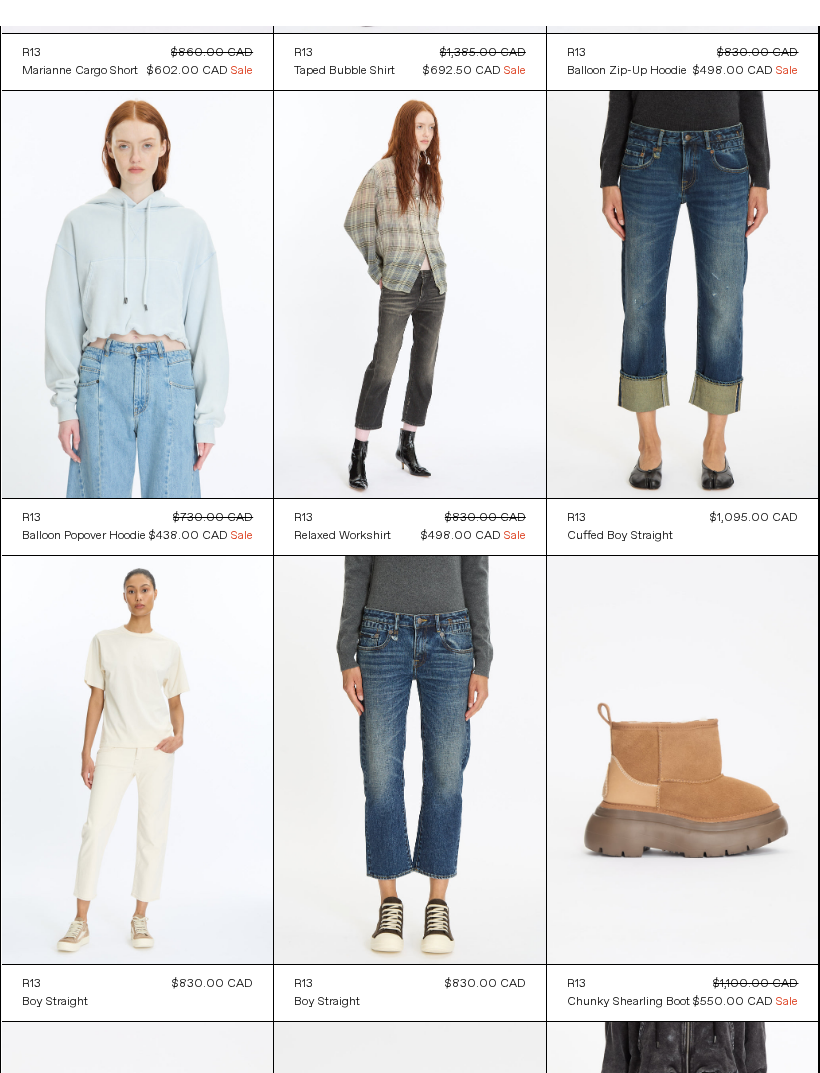 scroll, scrollTop: 2854, scrollLeft: 0, axis: vertical 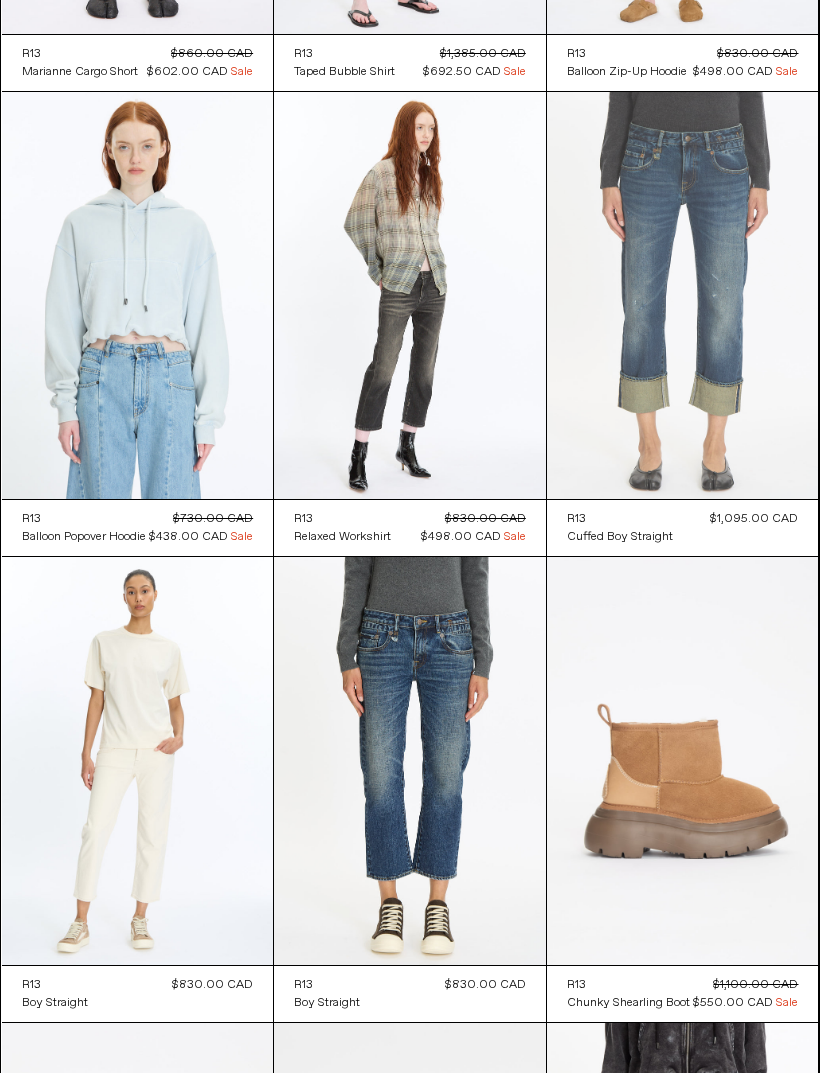 click at bounding box center [683, 295] 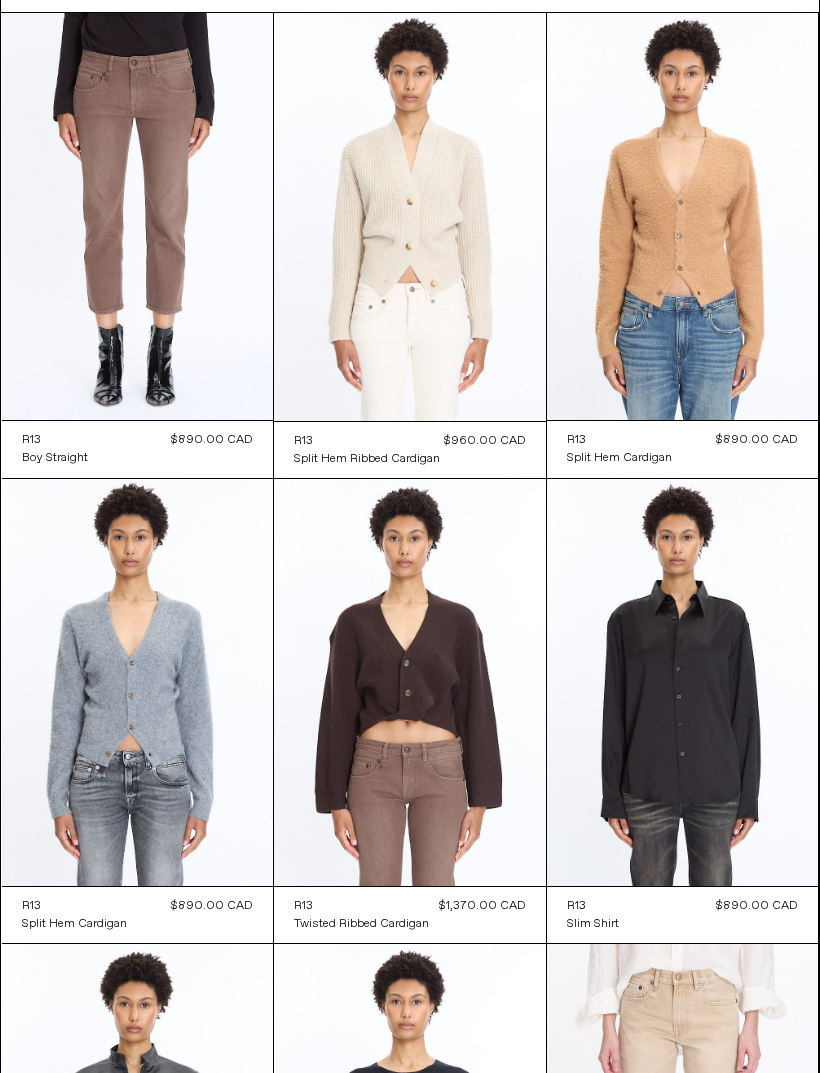 scroll, scrollTop: 0, scrollLeft: 0, axis: both 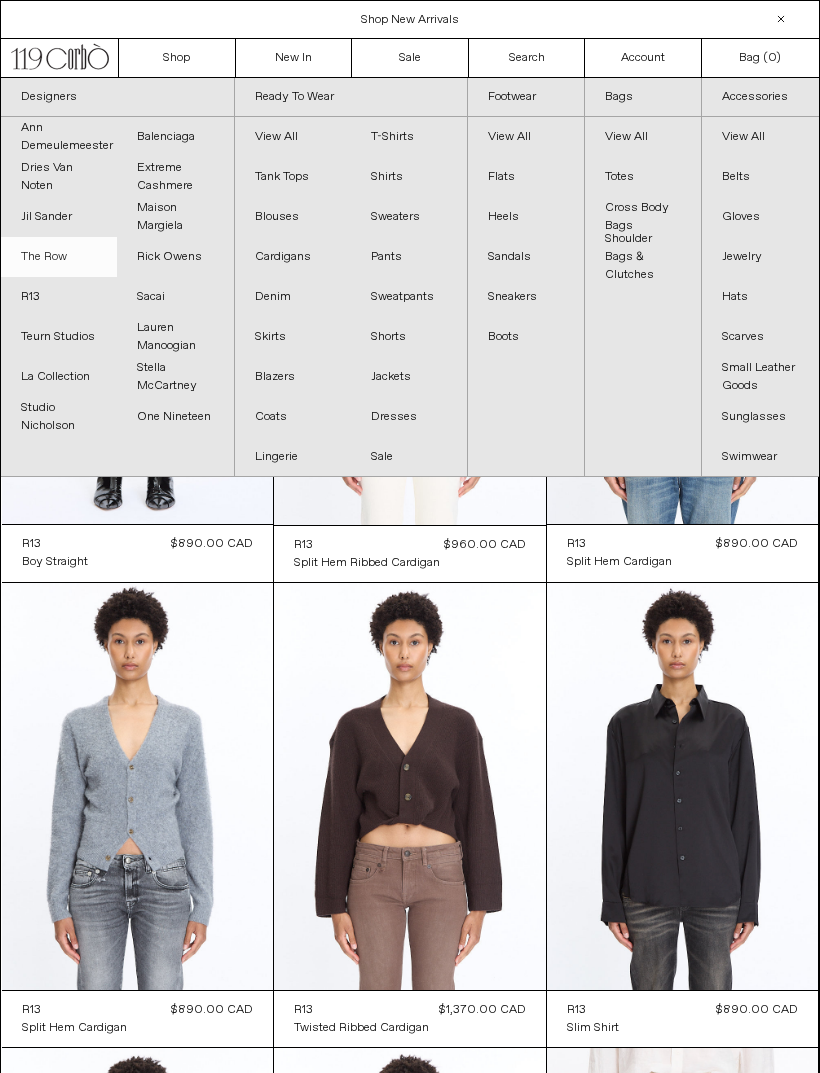 click on "The Row" at bounding box center (59, 257) 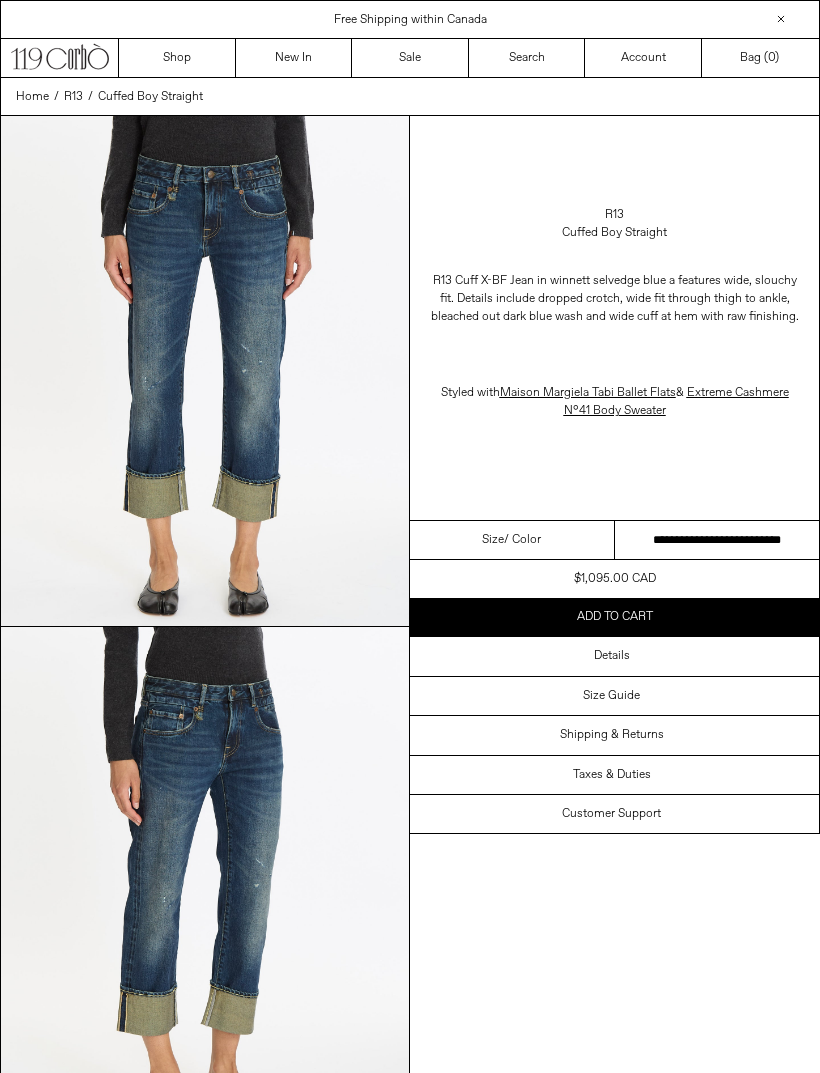 scroll, scrollTop: 0, scrollLeft: 0, axis: both 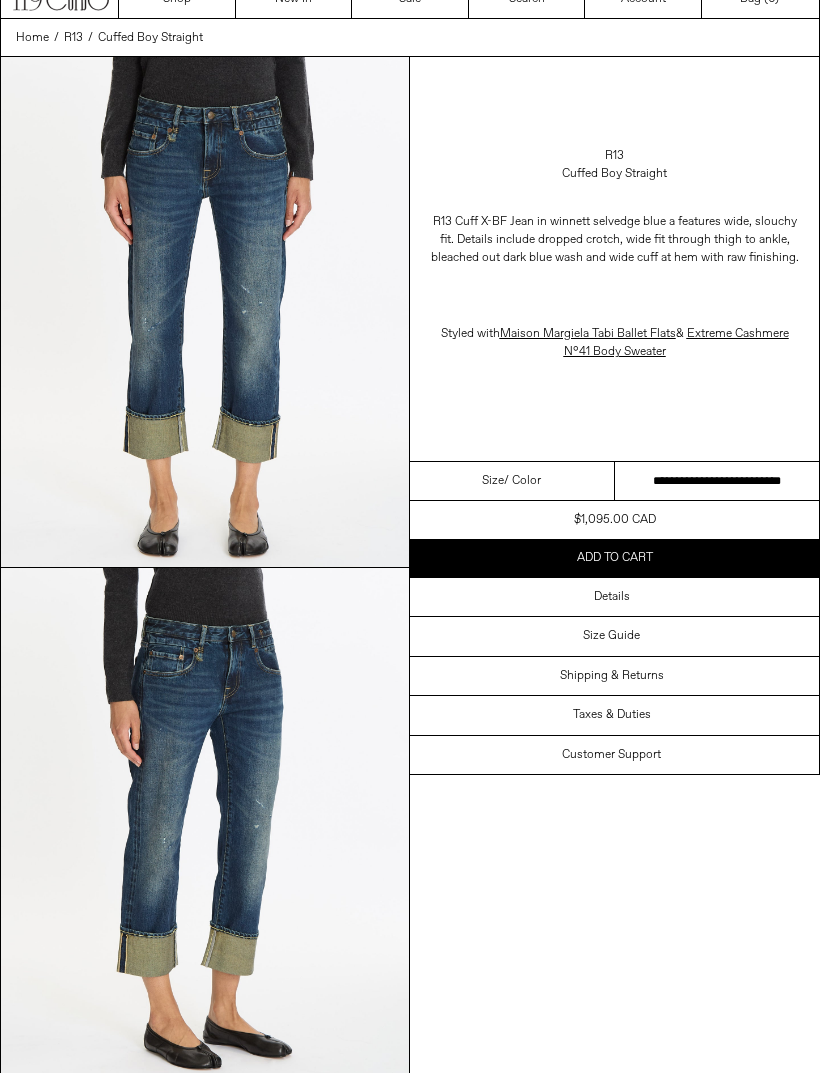 click on "**********" at bounding box center [717, 482] 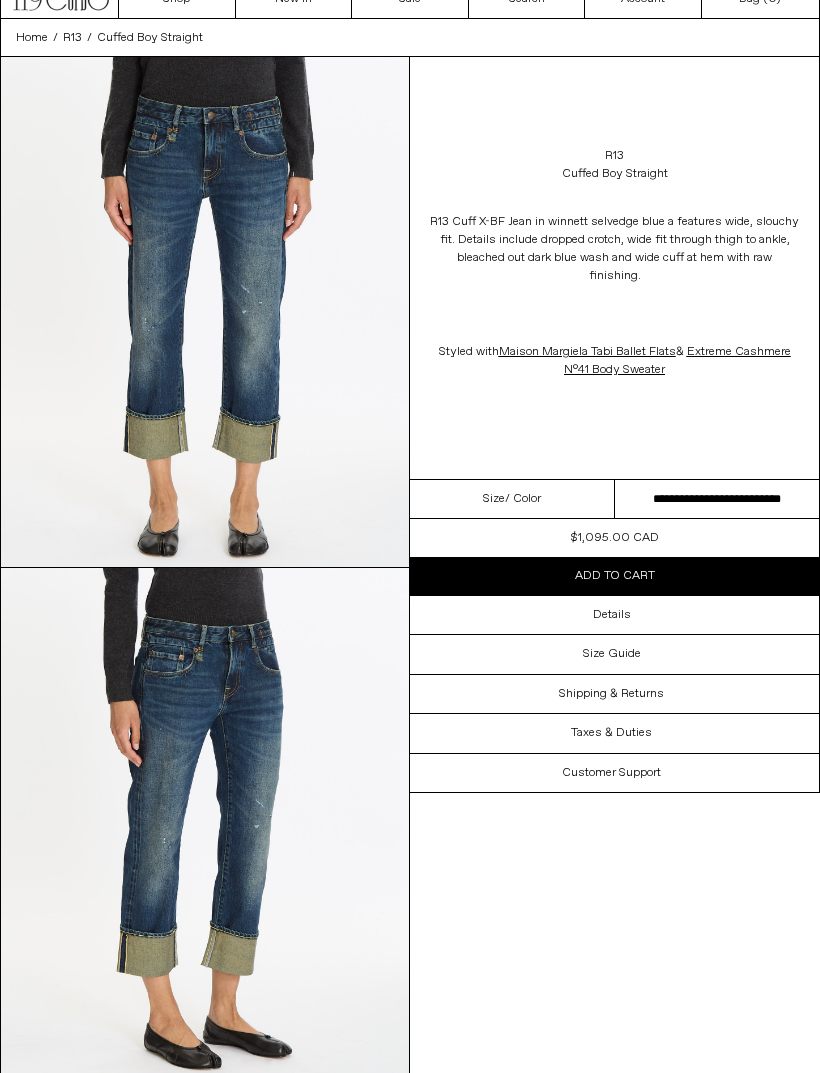 scroll, scrollTop: 0, scrollLeft: 0, axis: both 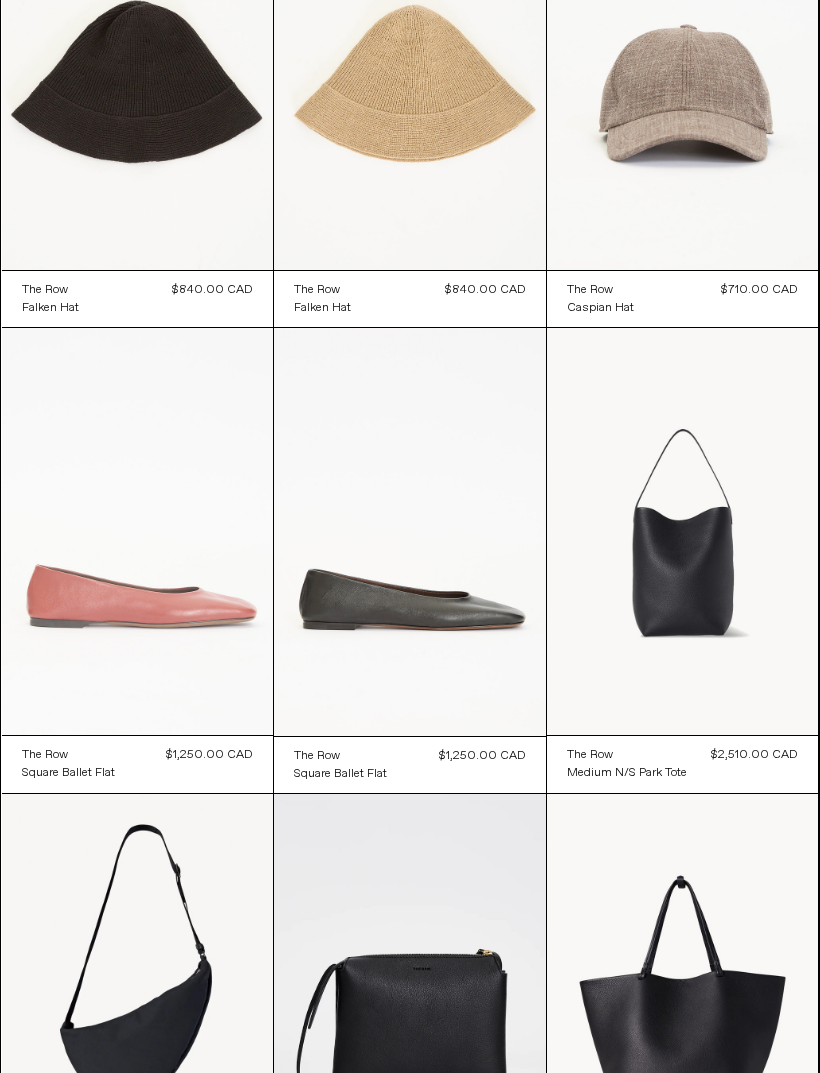 click at bounding box center [138, 531] 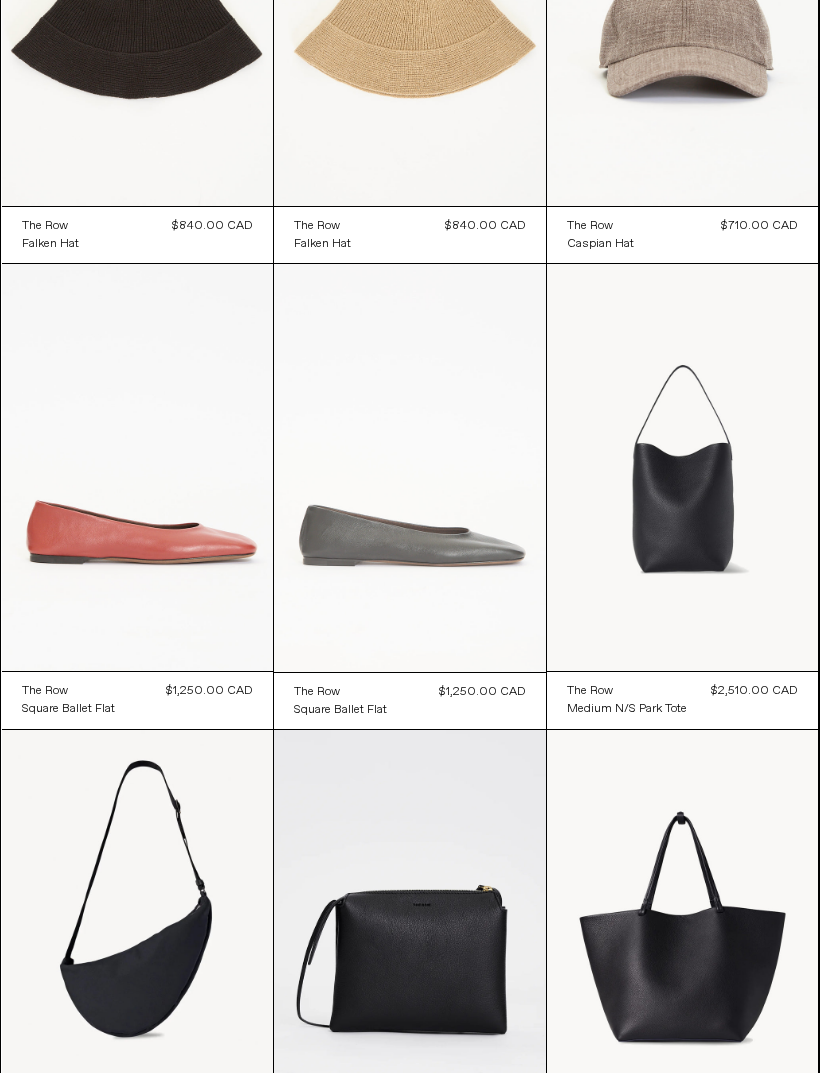 click at bounding box center (410, 468) 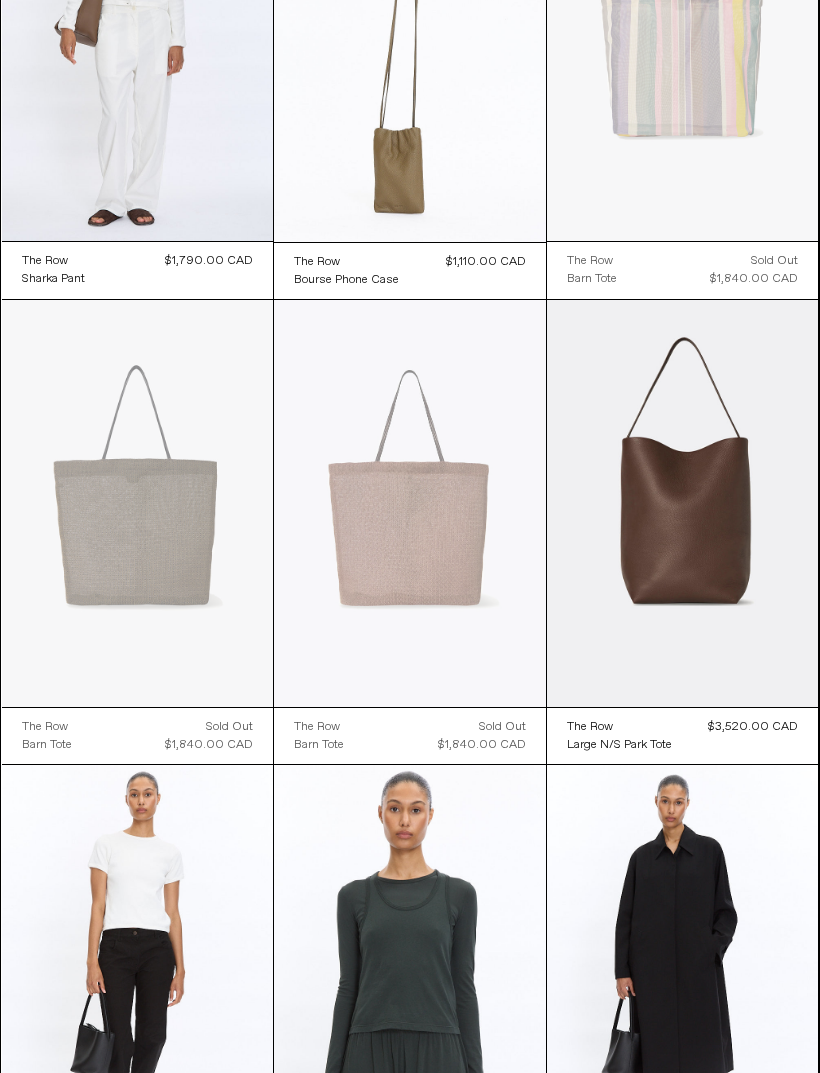 scroll, scrollTop: 0, scrollLeft: 0, axis: both 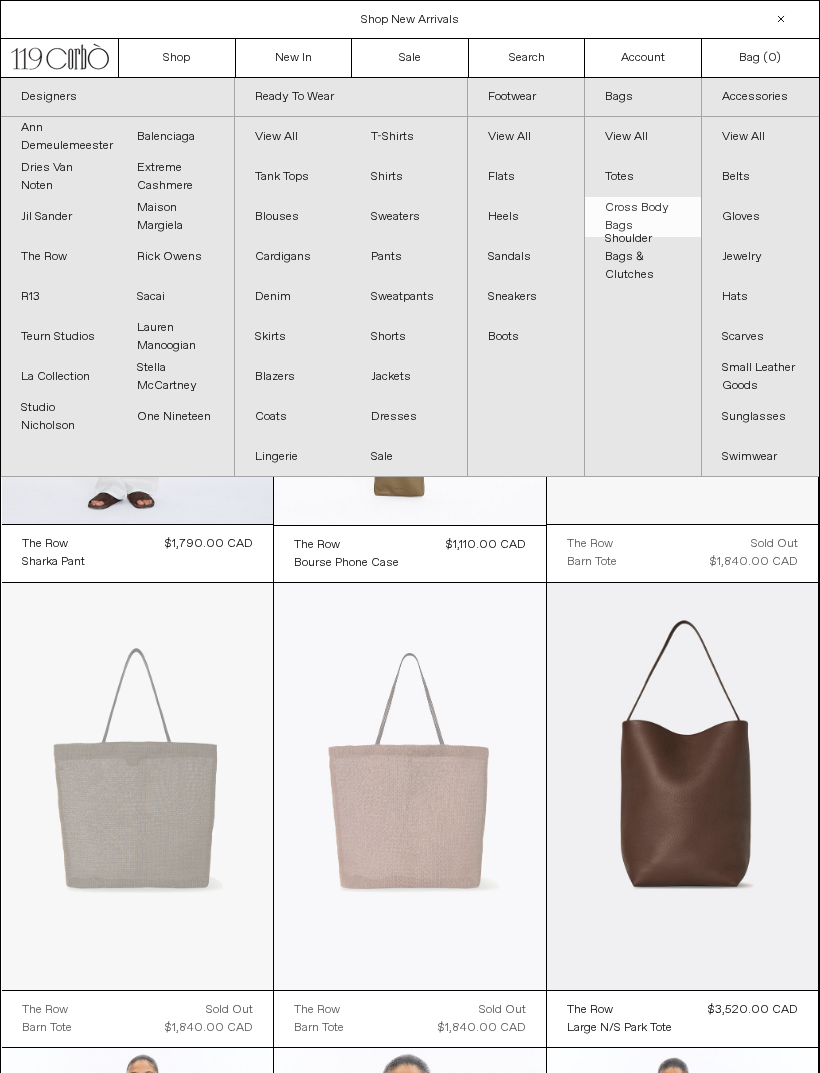 click on "Cross Body Bags" at bounding box center [643, 217] 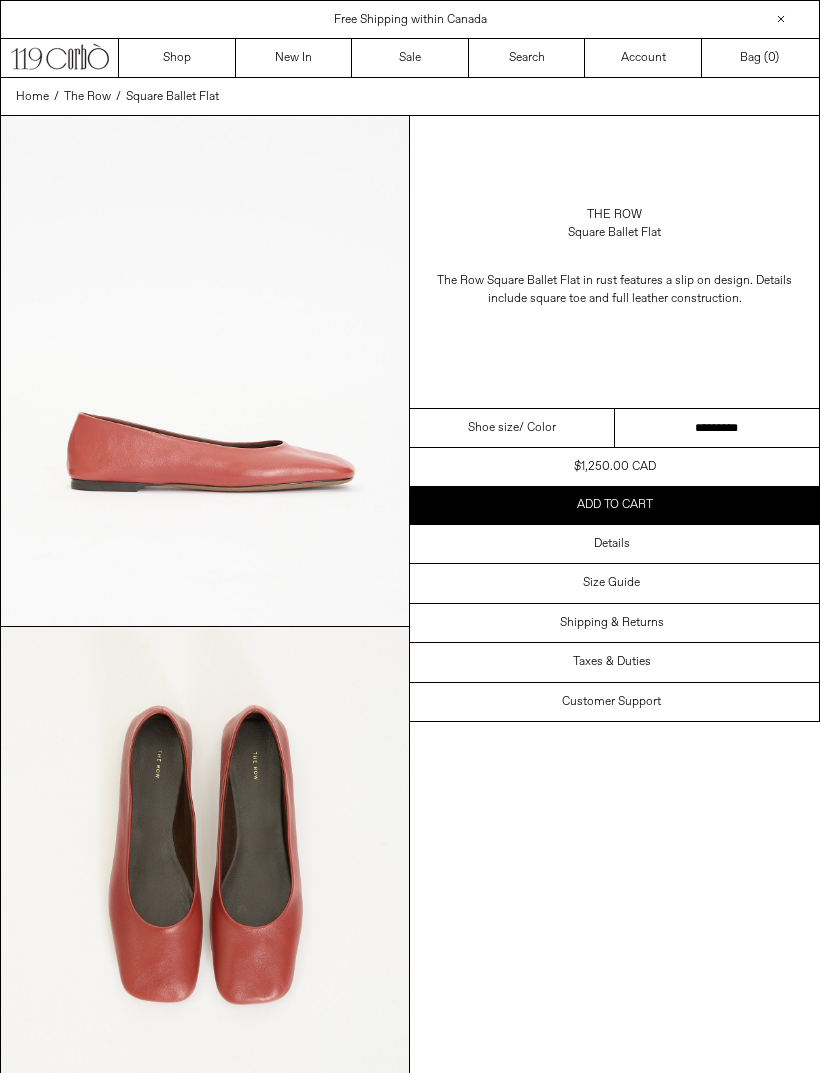 scroll, scrollTop: 0, scrollLeft: 0, axis: both 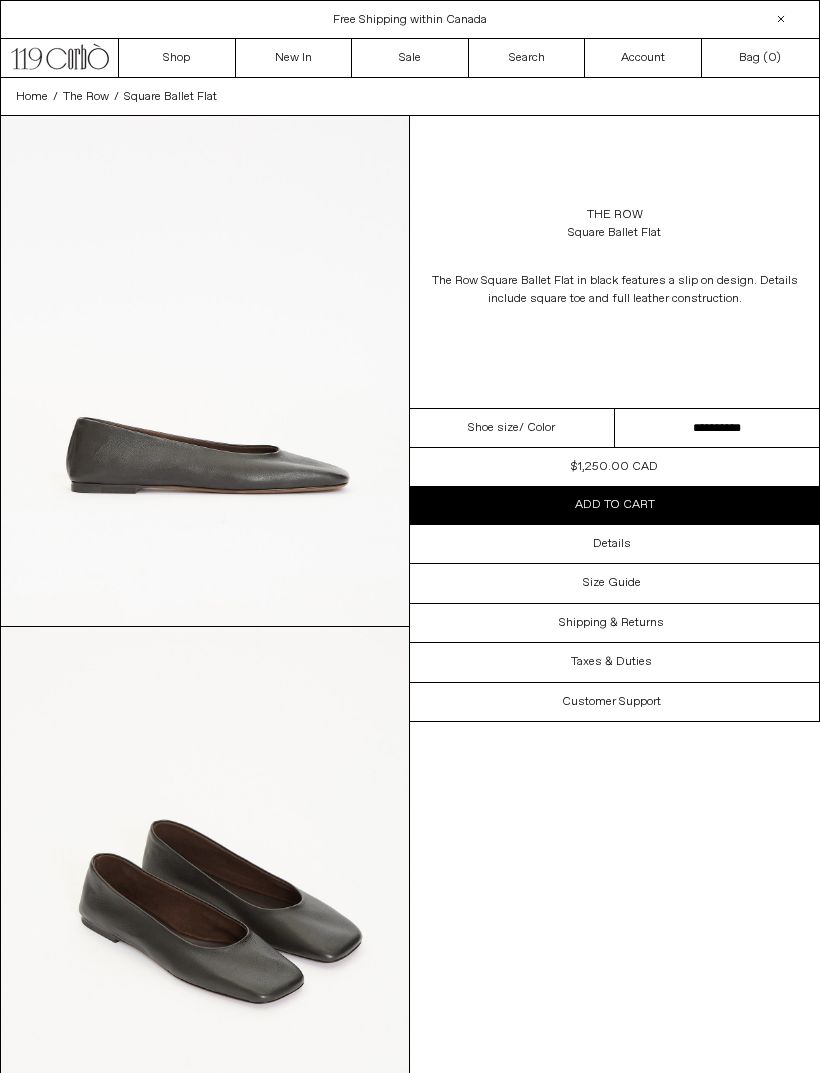 click on "**********" at bounding box center (717, 428) 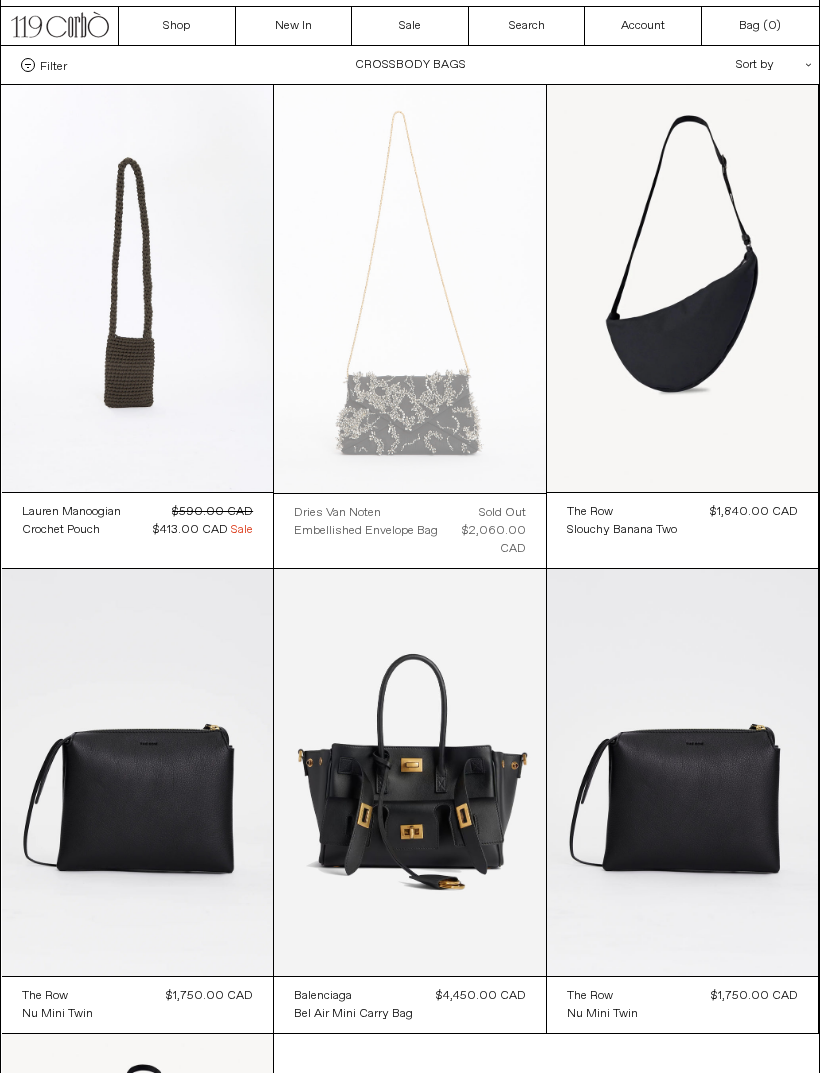 scroll, scrollTop: 0, scrollLeft: 0, axis: both 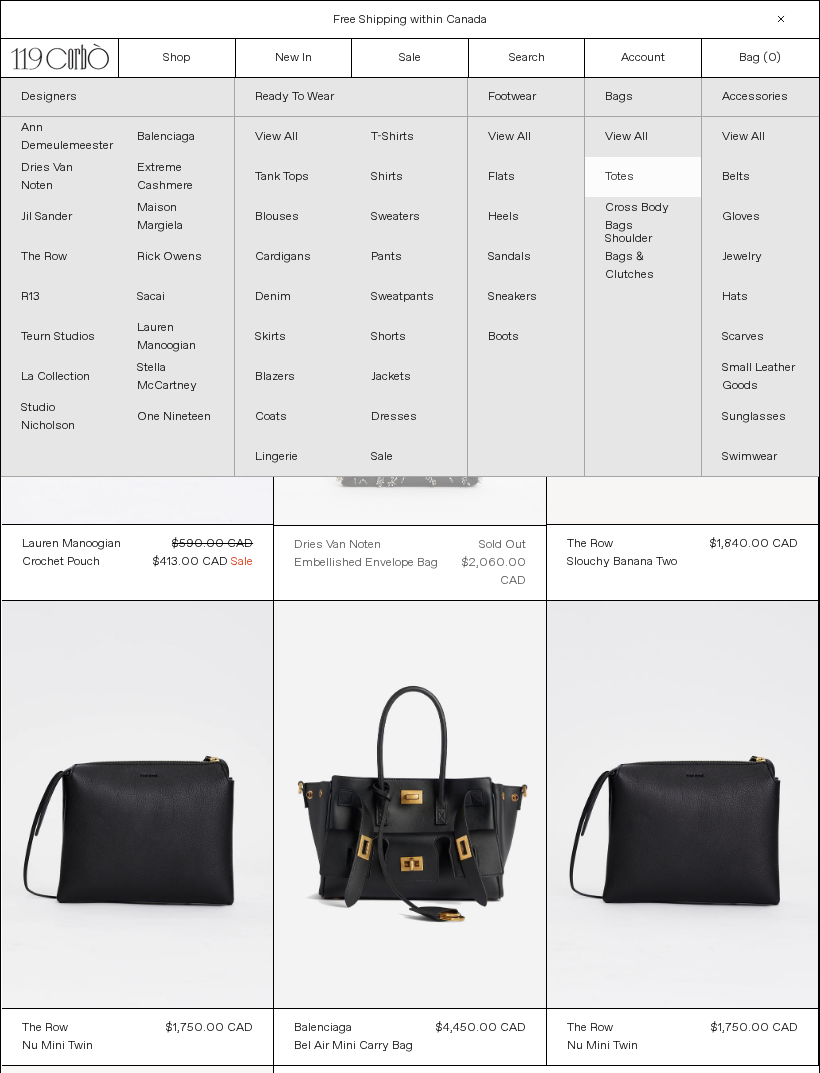click on "Totes" at bounding box center [643, 177] 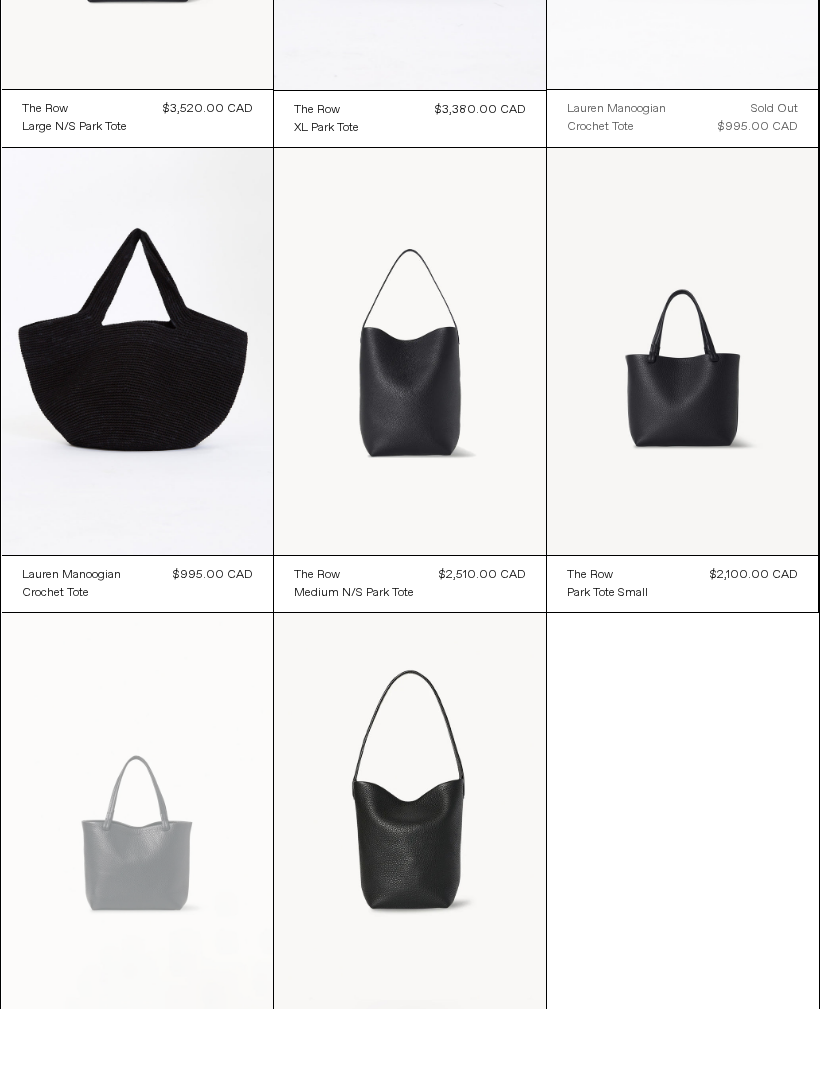 scroll, scrollTop: 1366, scrollLeft: 0, axis: vertical 